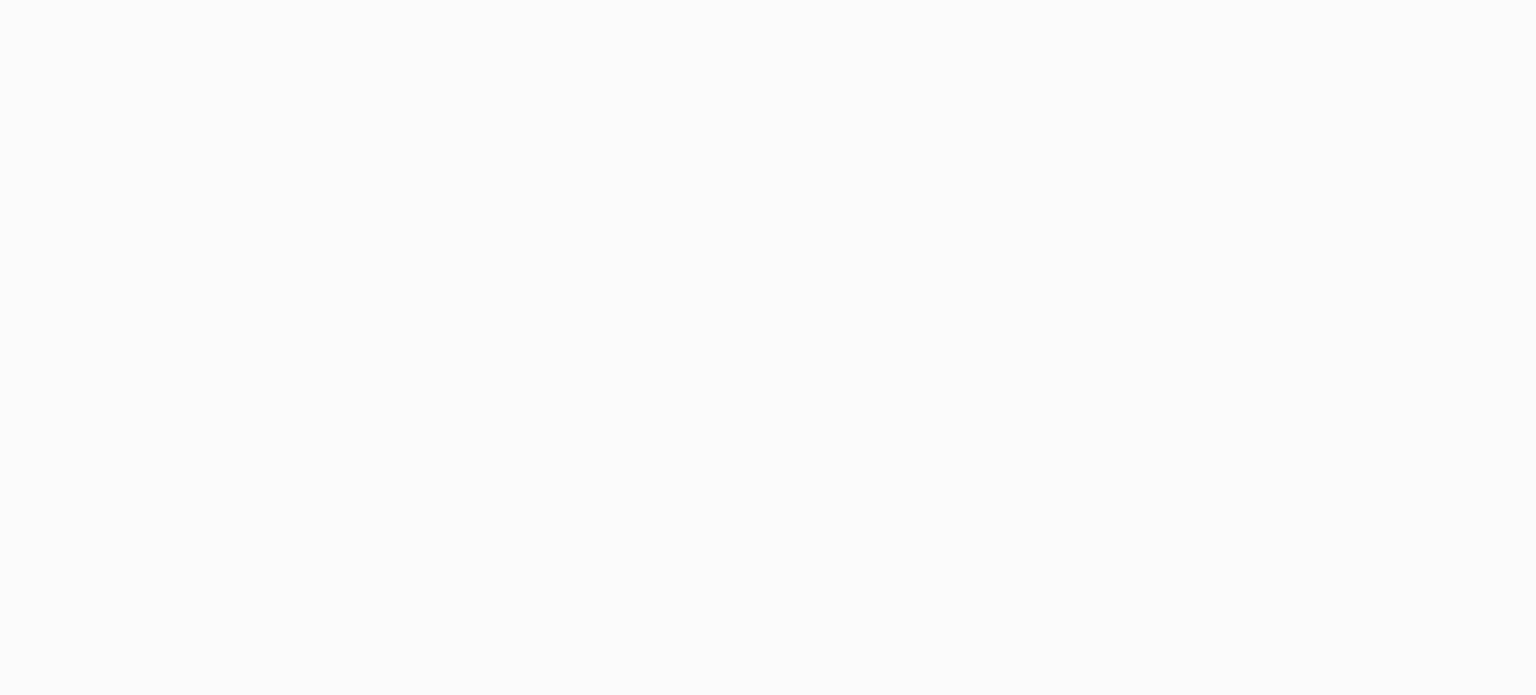 scroll, scrollTop: 0, scrollLeft: 0, axis: both 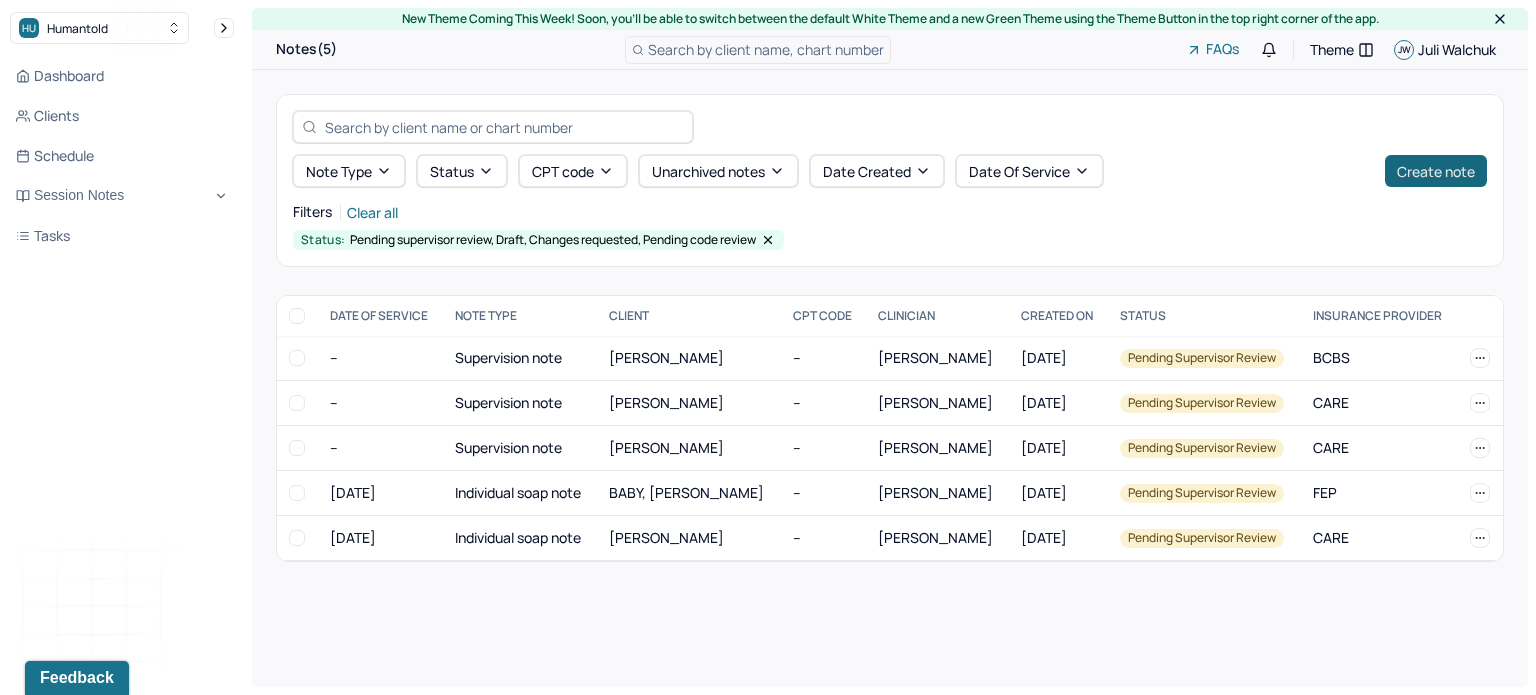 click on "Create note" at bounding box center (1436, 171) 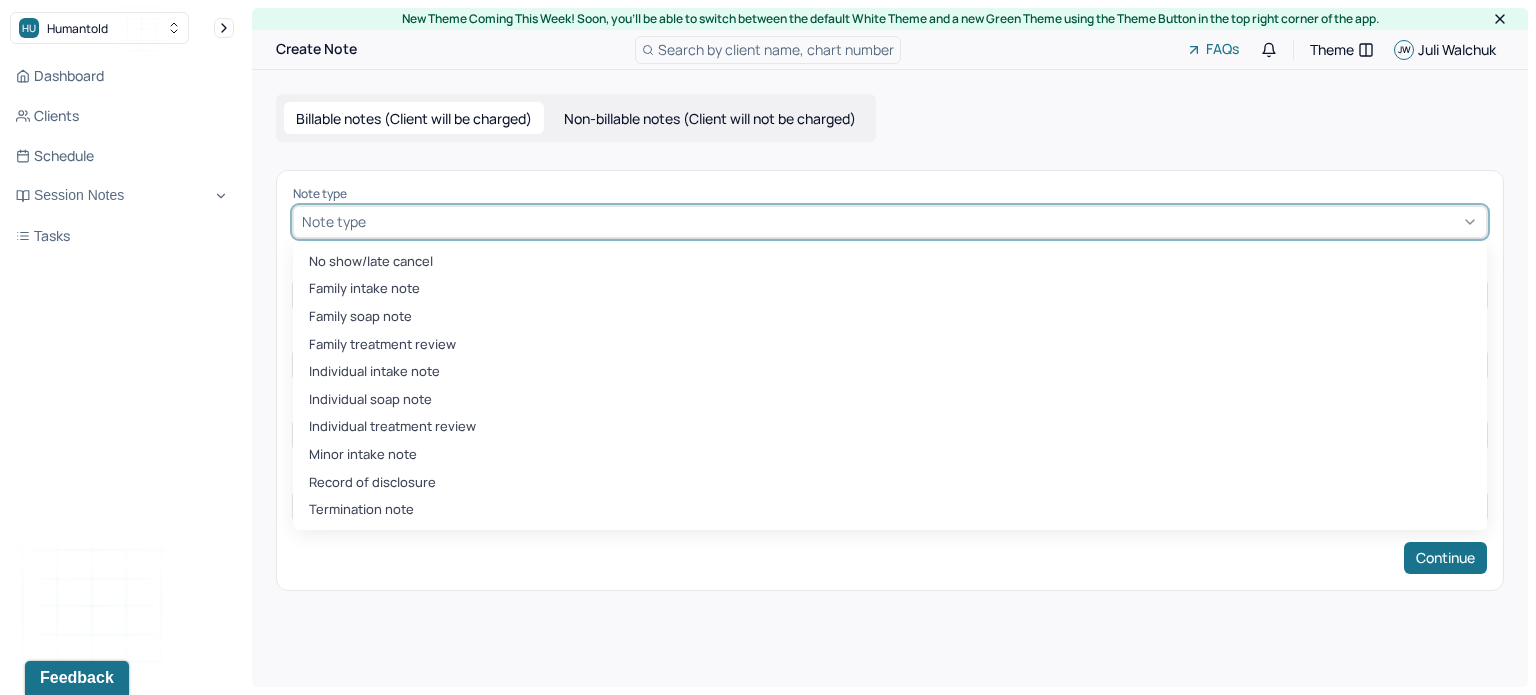 click at bounding box center [924, 221] 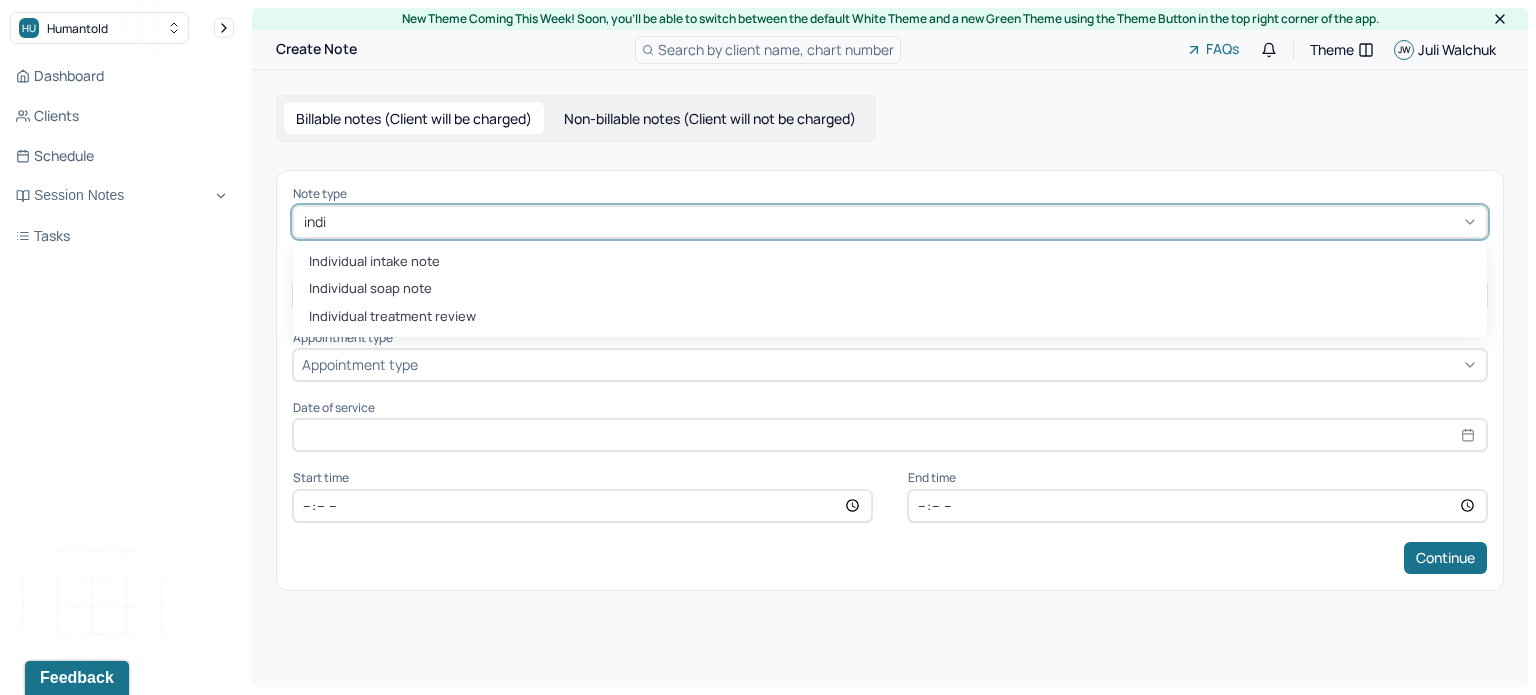 type on "indiv" 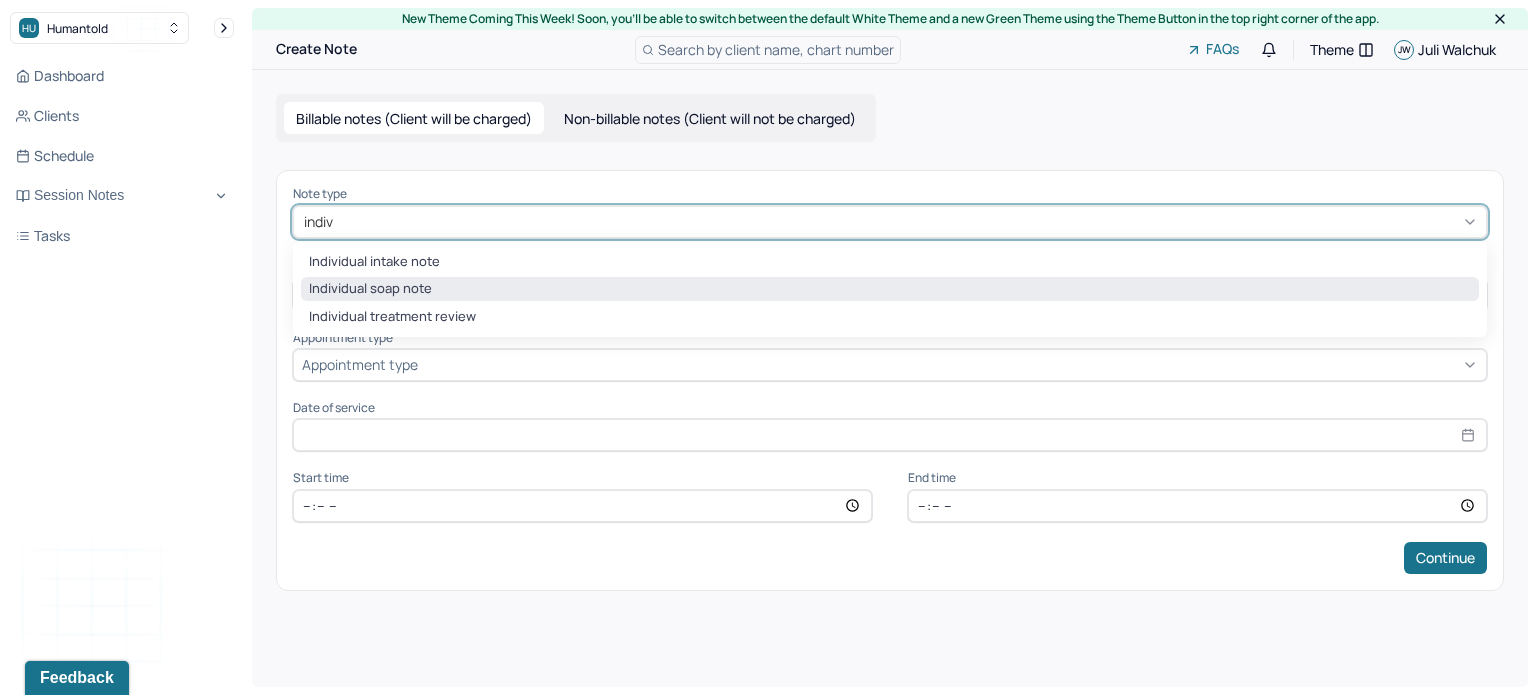 click on "Individual soap note" at bounding box center (890, 289) 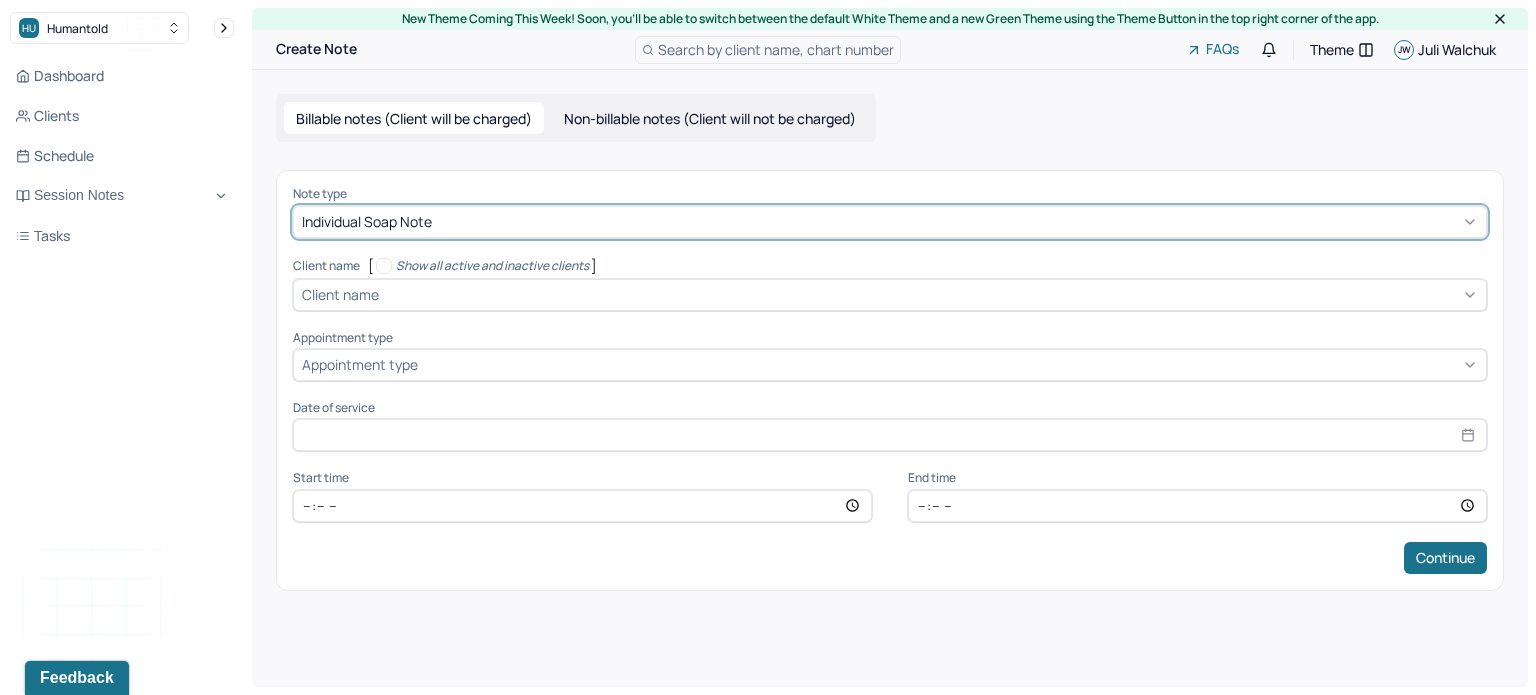 click on "Client name" at bounding box center [340, 294] 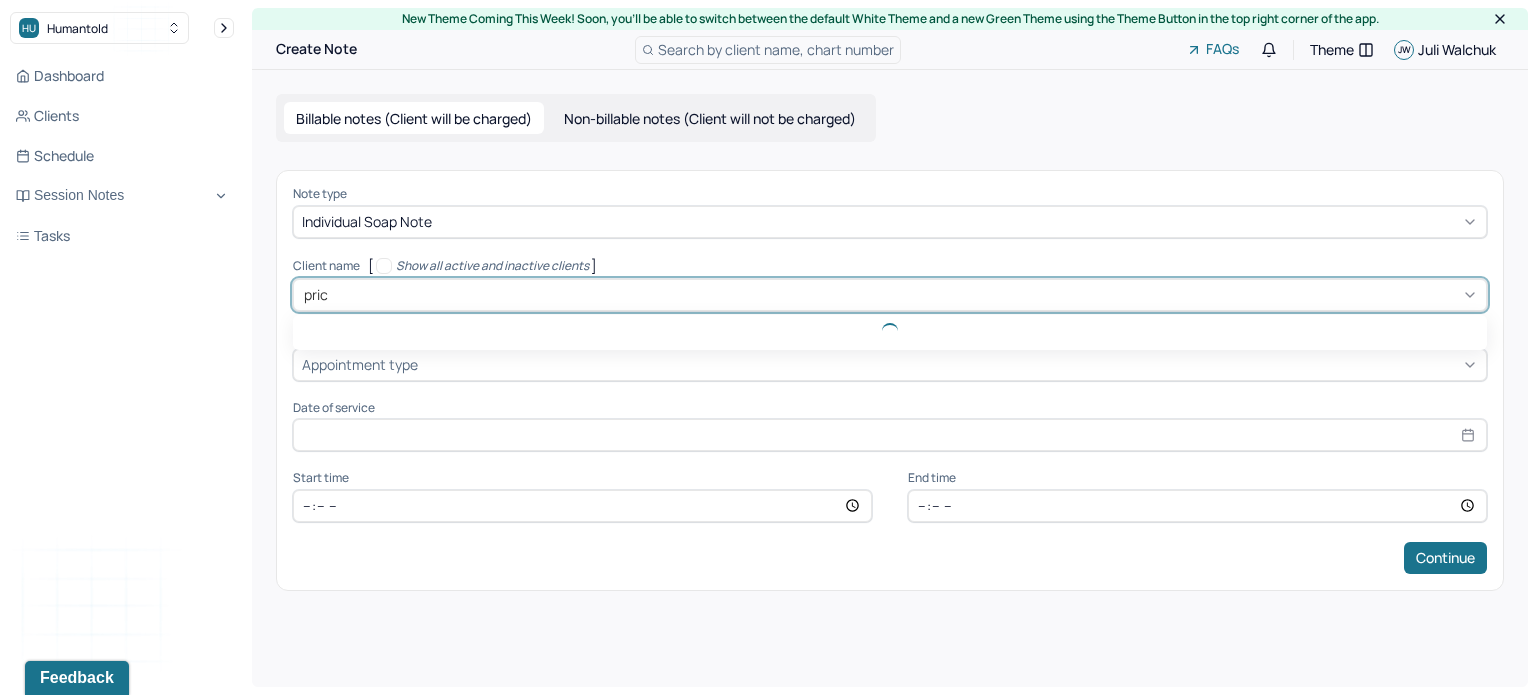 type on "price" 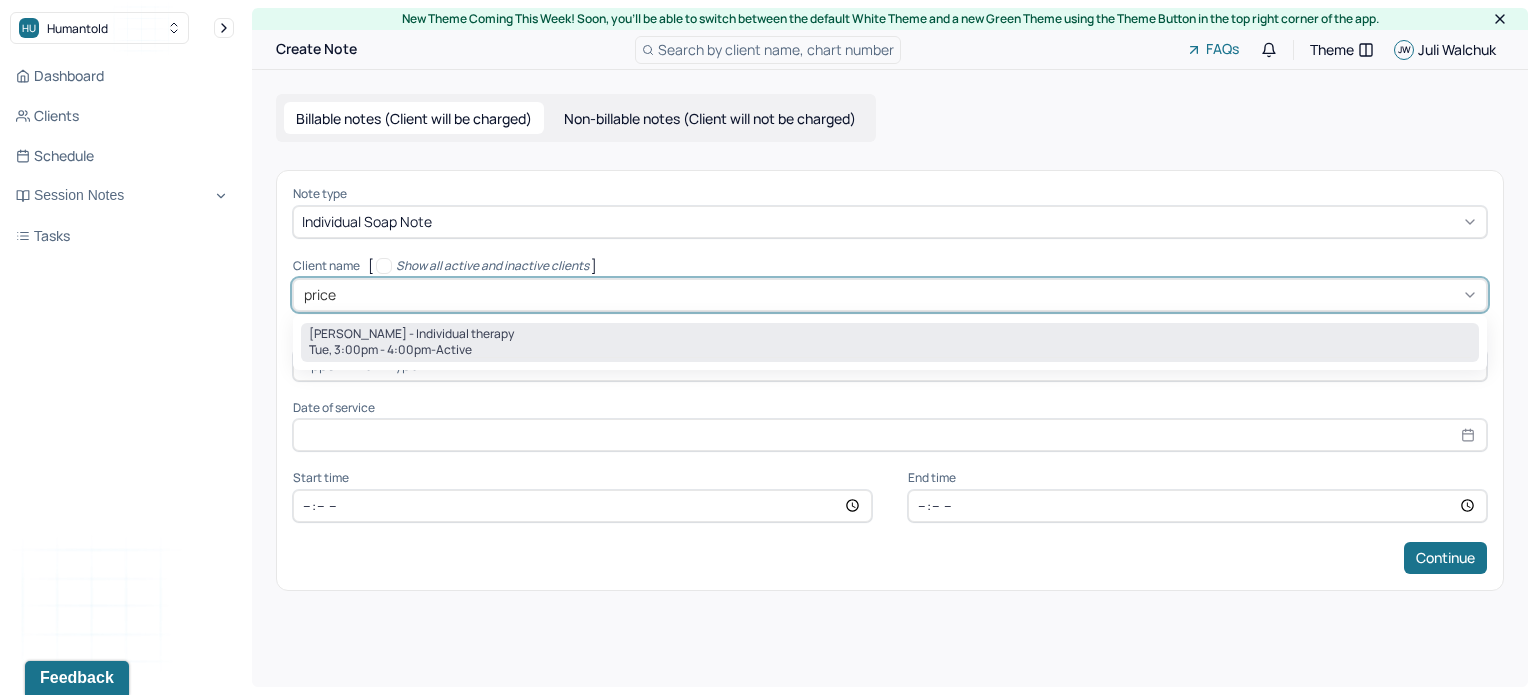 click on "[PERSON_NAME] - Individual therapy" at bounding box center (411, 334) 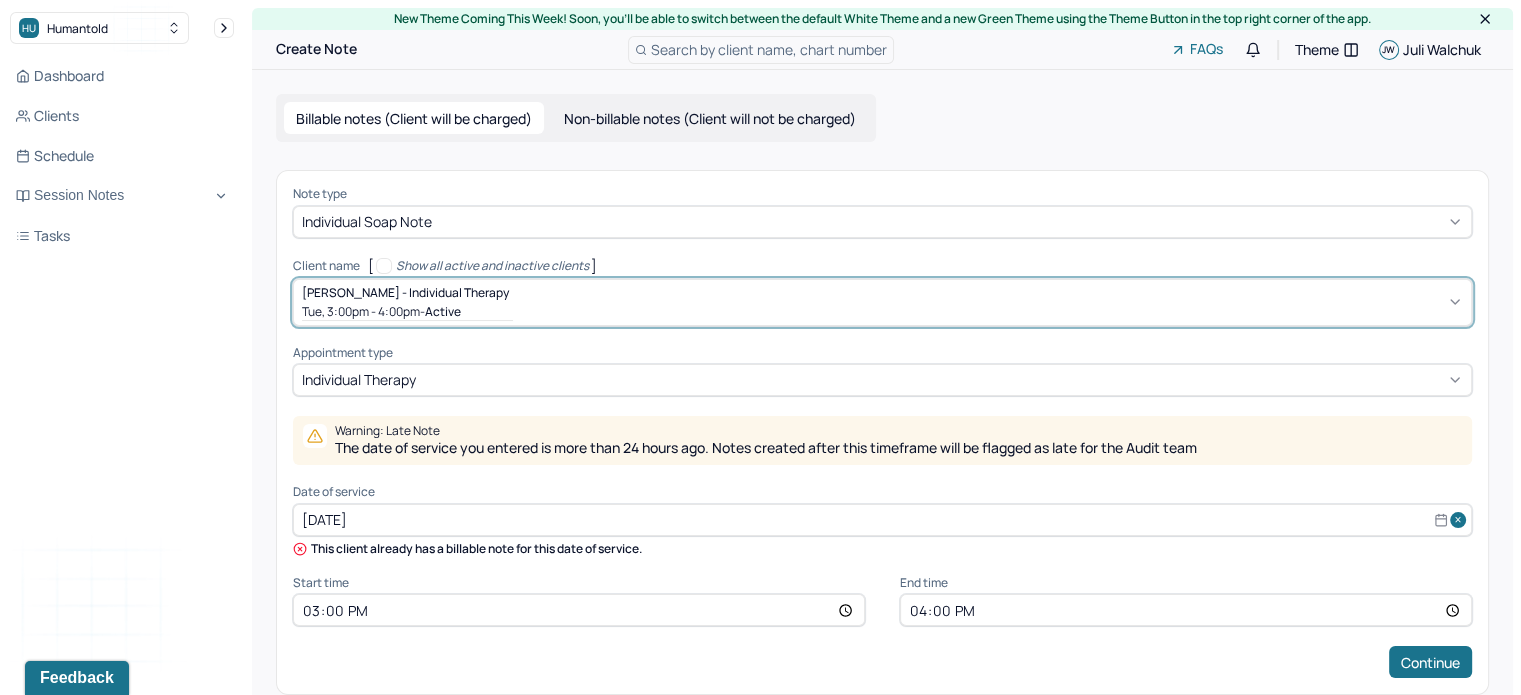 scroll, scrollTop: 31, scrollLeft: 0, axis: vertical 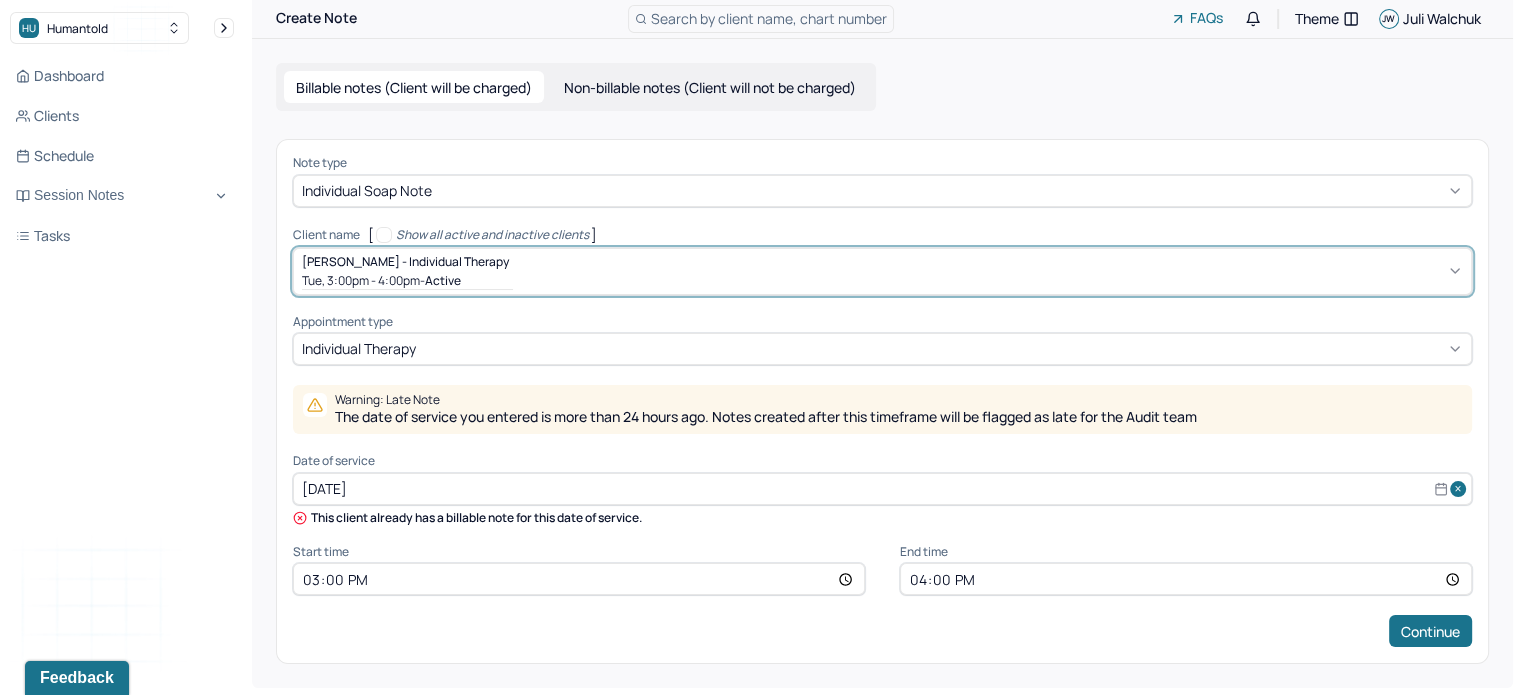 click on "[DATE]" at bounding box center [882, 489] 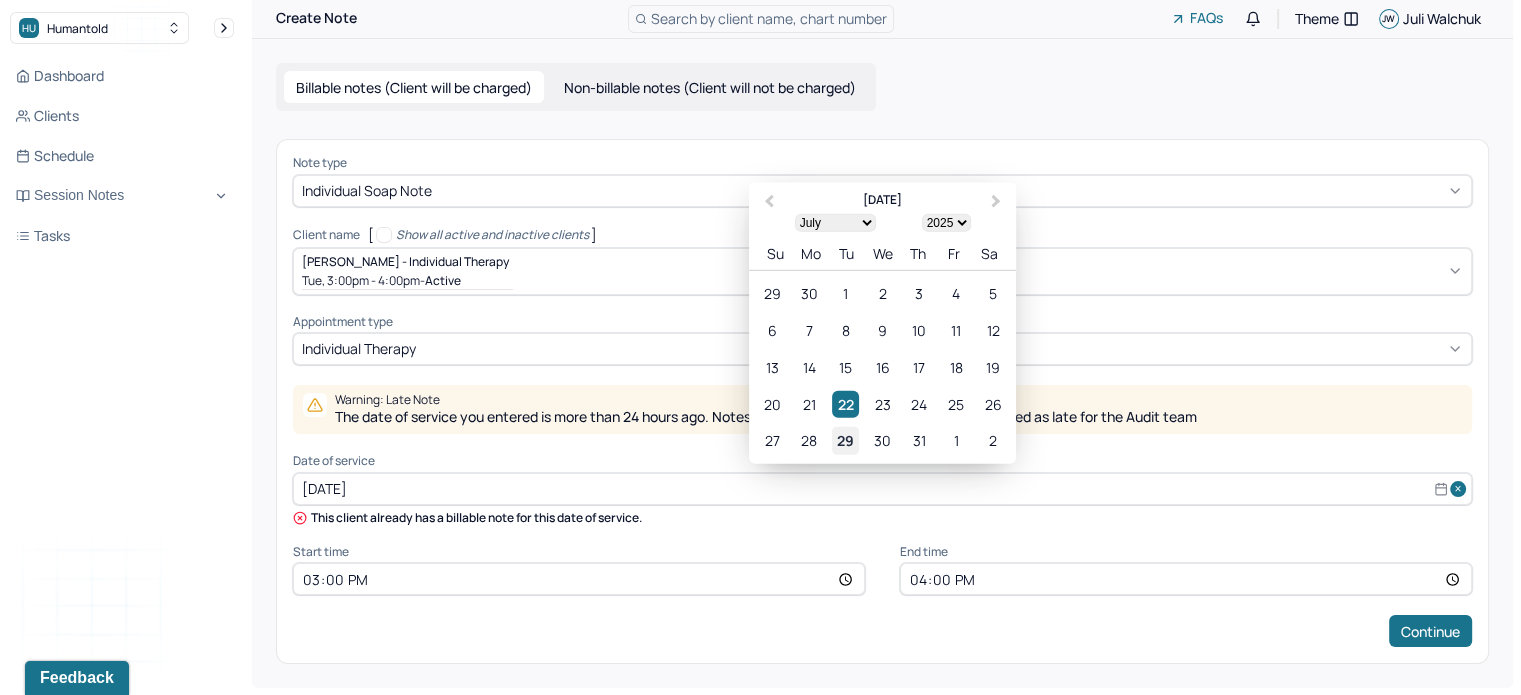 click on "29" at bounding box center (845, 440) 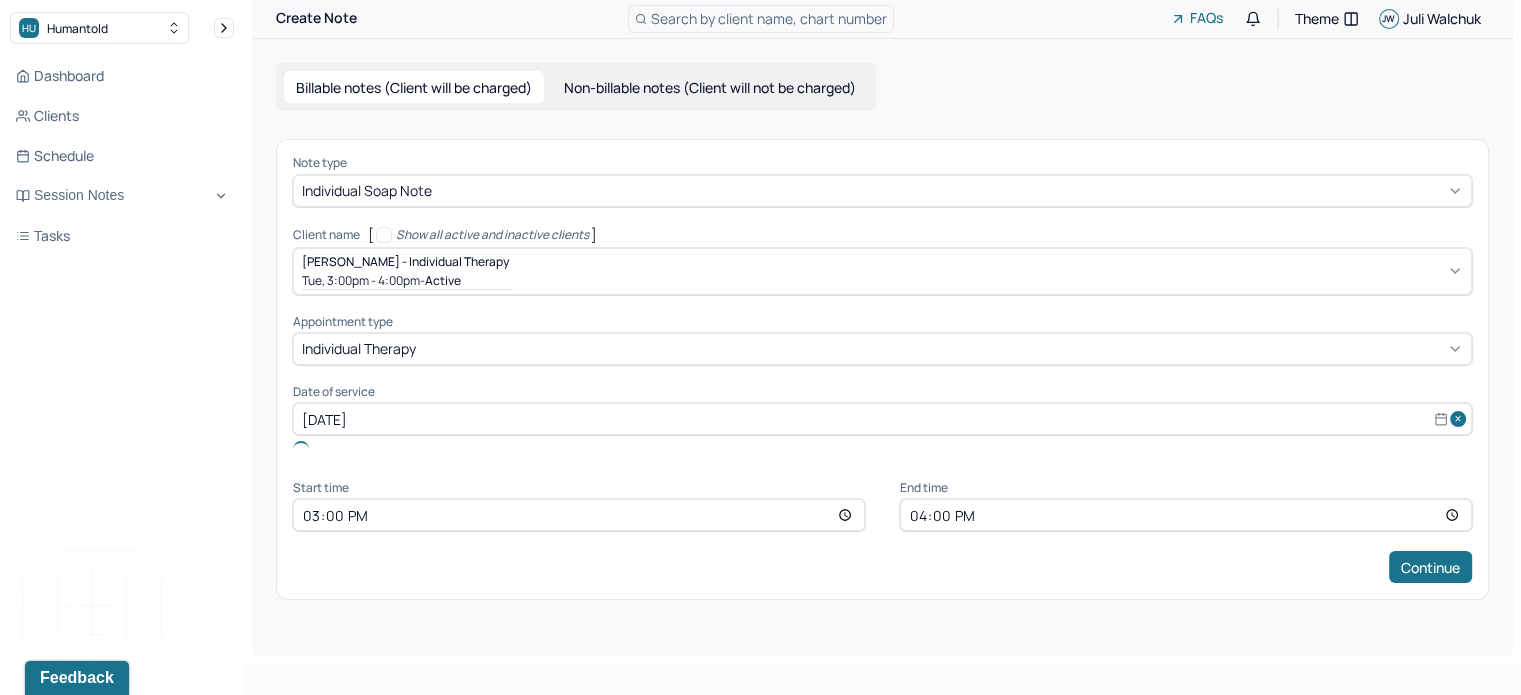 scroll, scrollTop: 0, scrollLeft: 0, axis: both 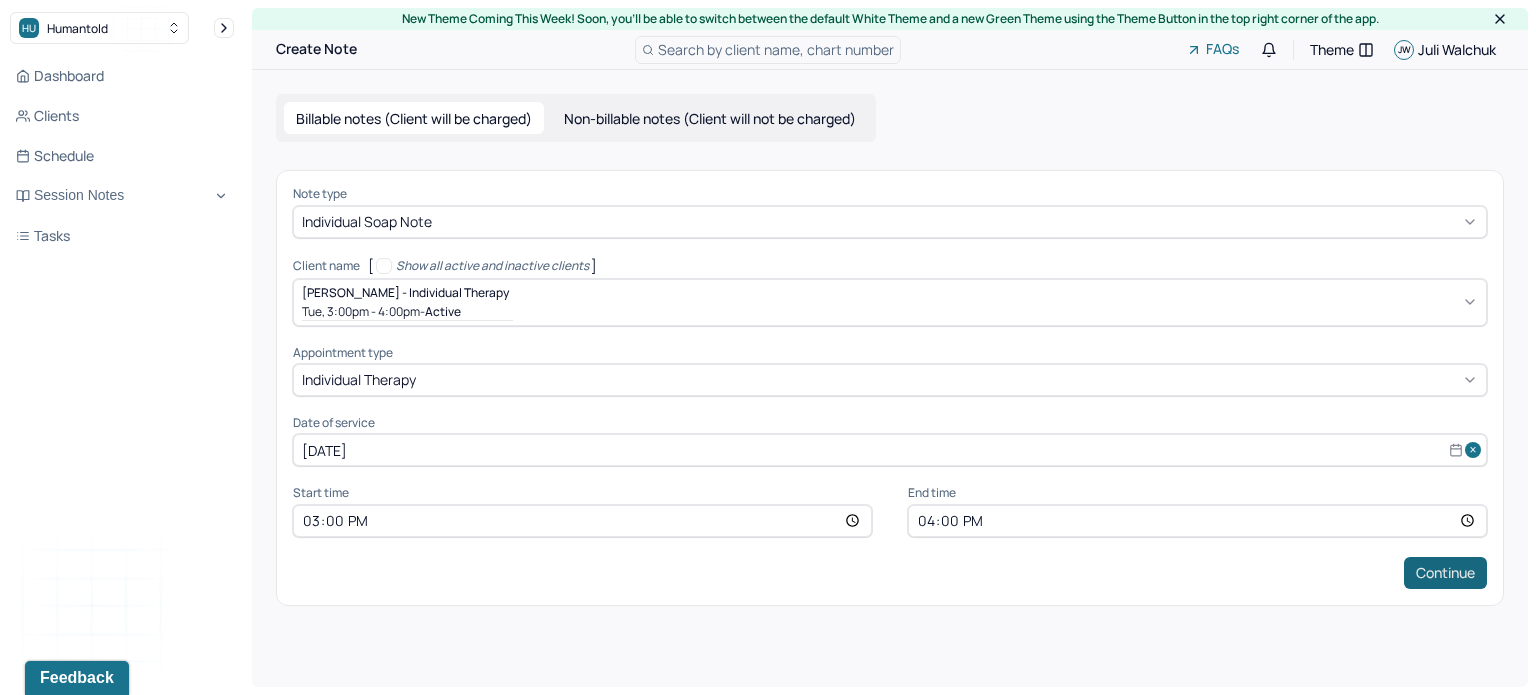 click on "Continue" at bounding box center [1445, 573] 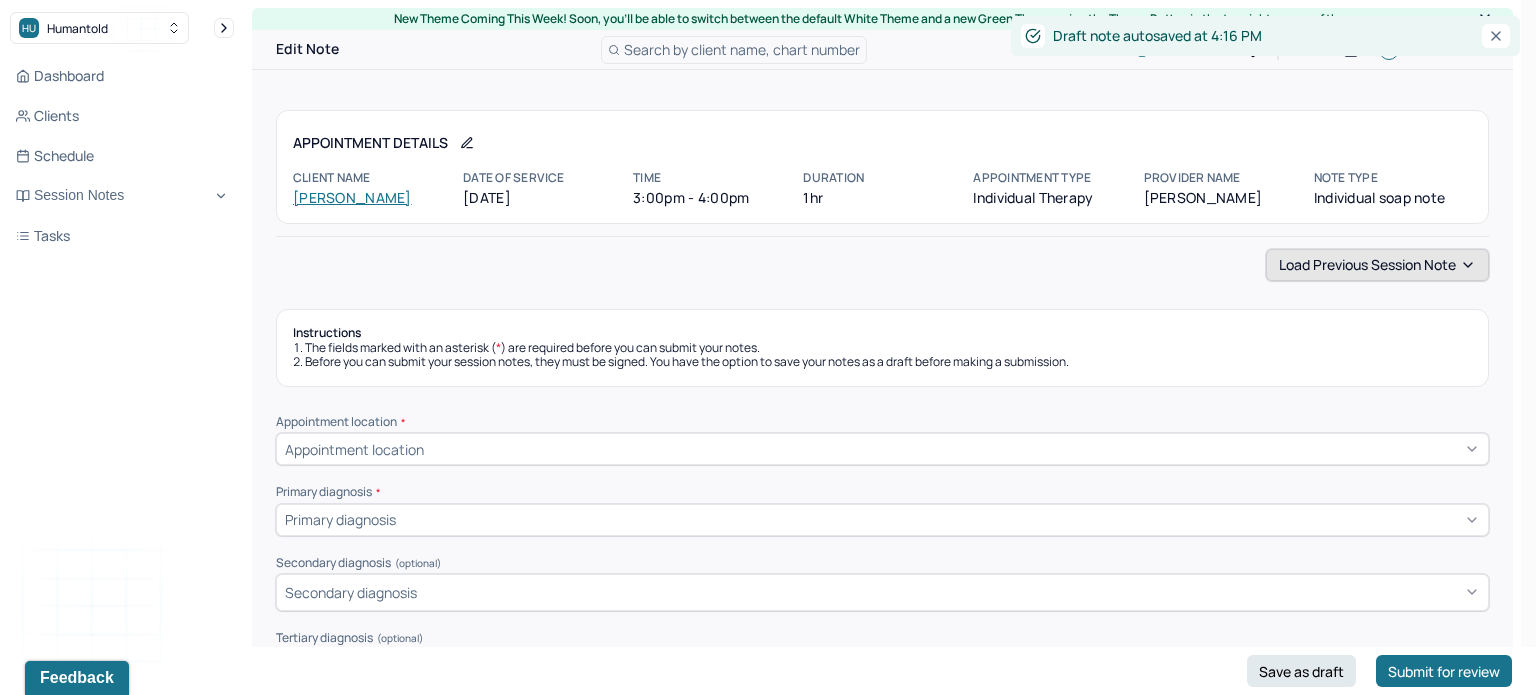 click on "Load previous session note" at bounding box center [1377, 265] 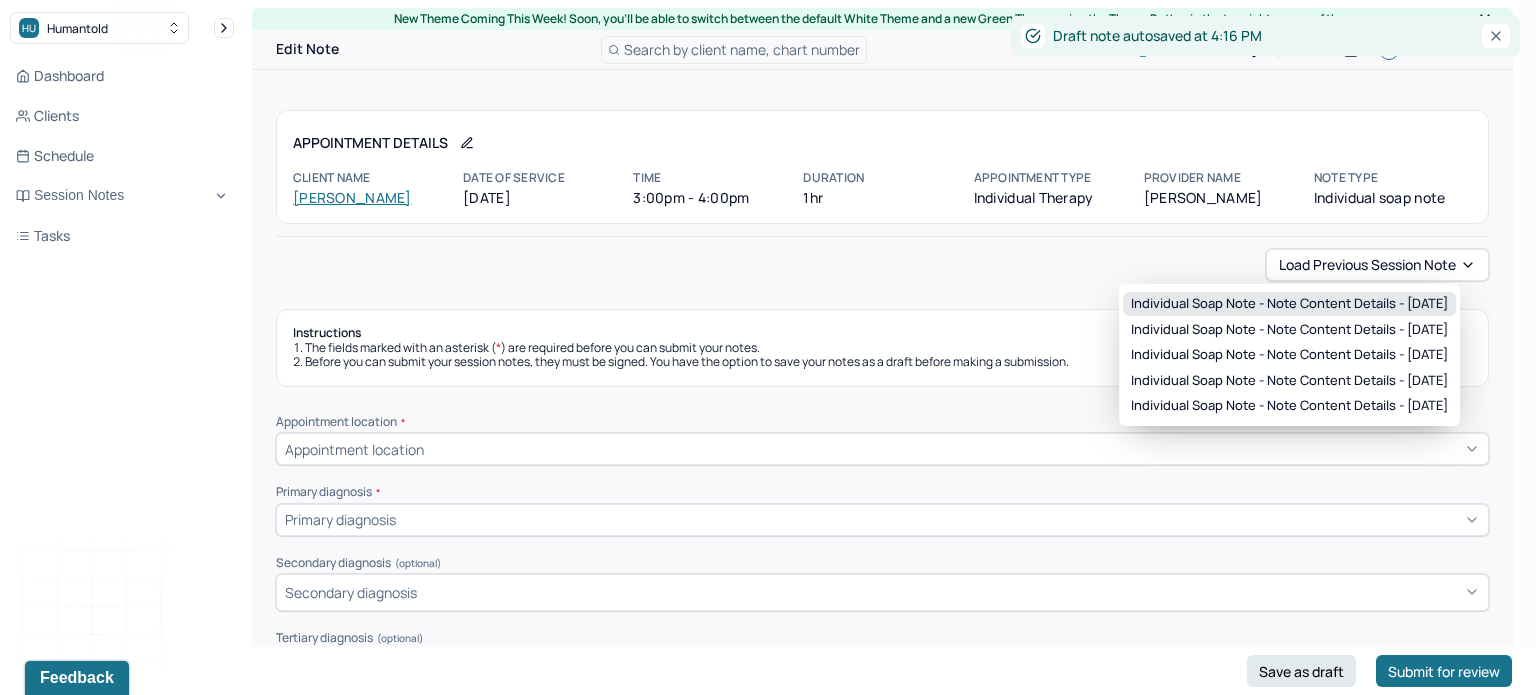 click on "Individual soap note   - Note content Details -   [DATE]" at bounding box center (1289, 304) 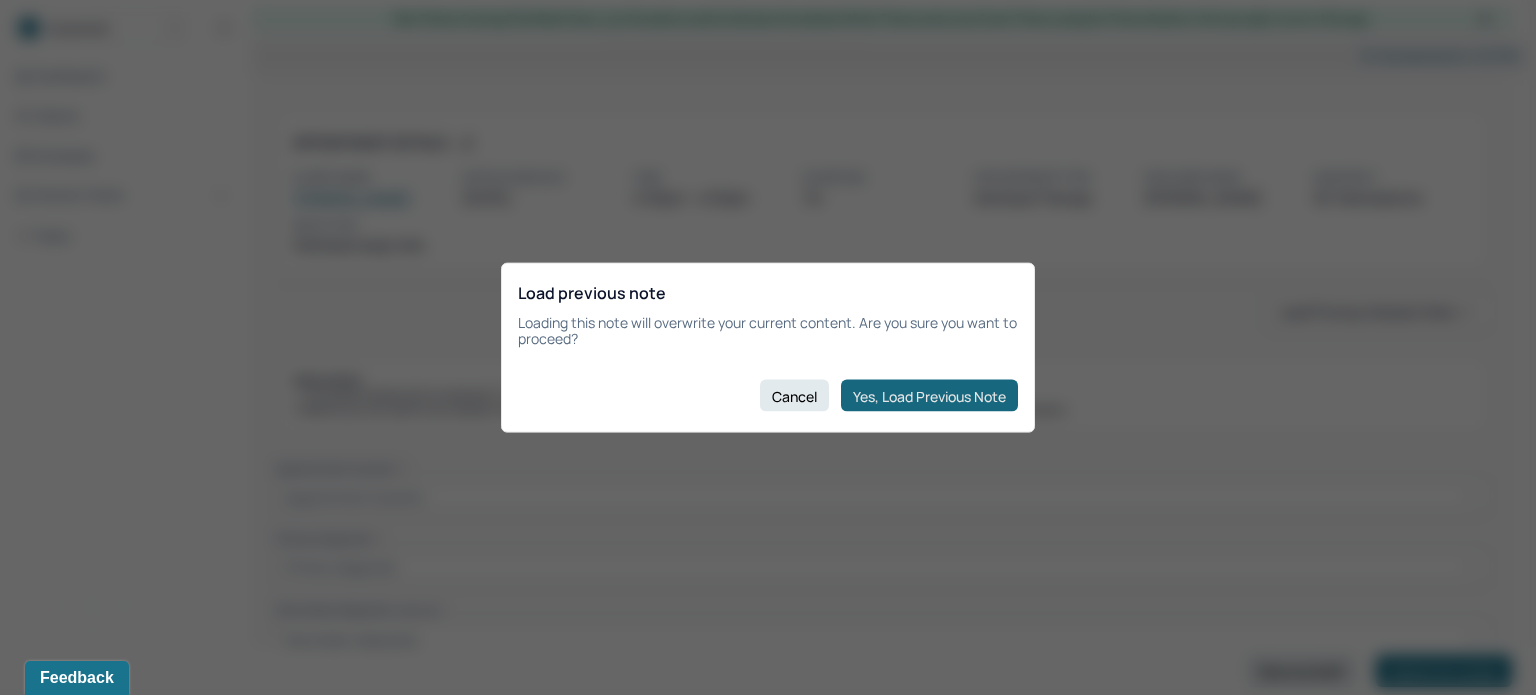 click on "Yes, Load Previous Note" at bounding box center (929, 396) 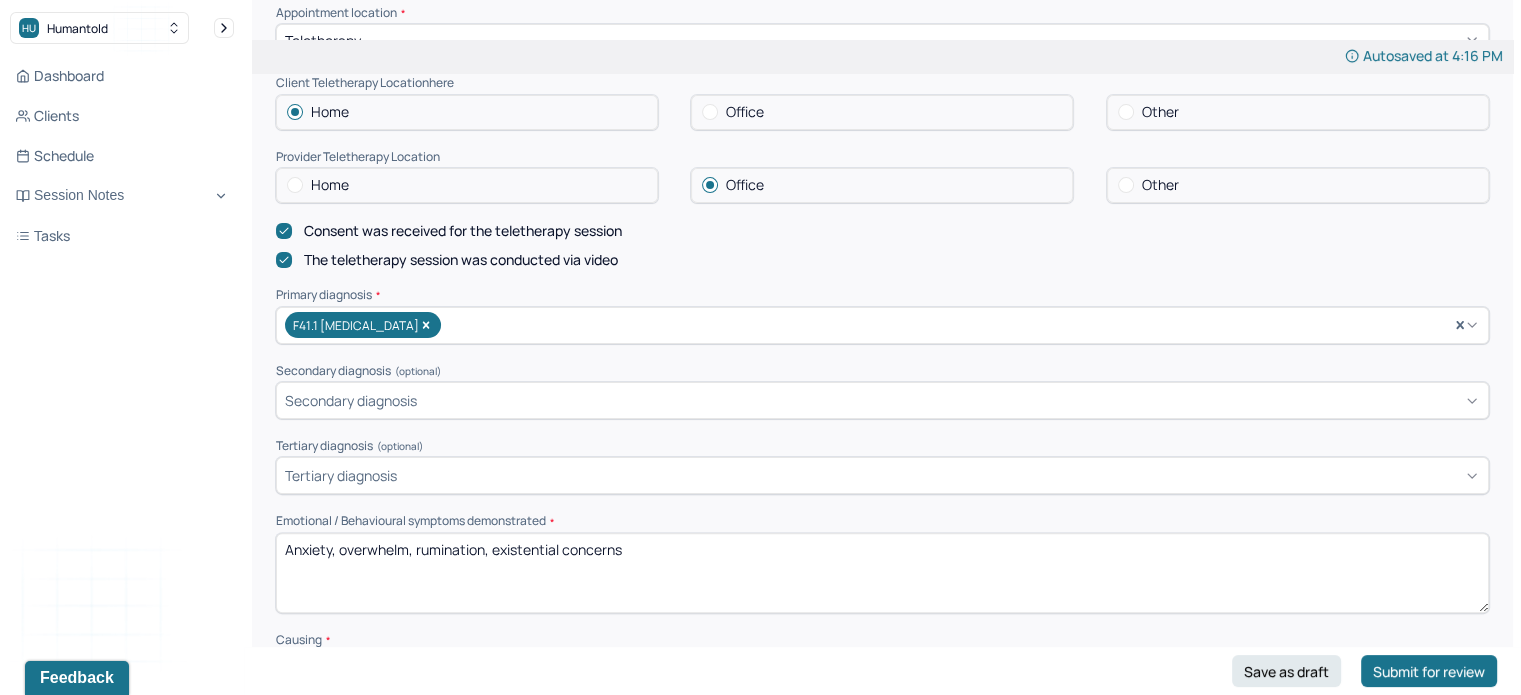 scroll, scrollTop: 556, scrollLeft: 0, axis: vertical 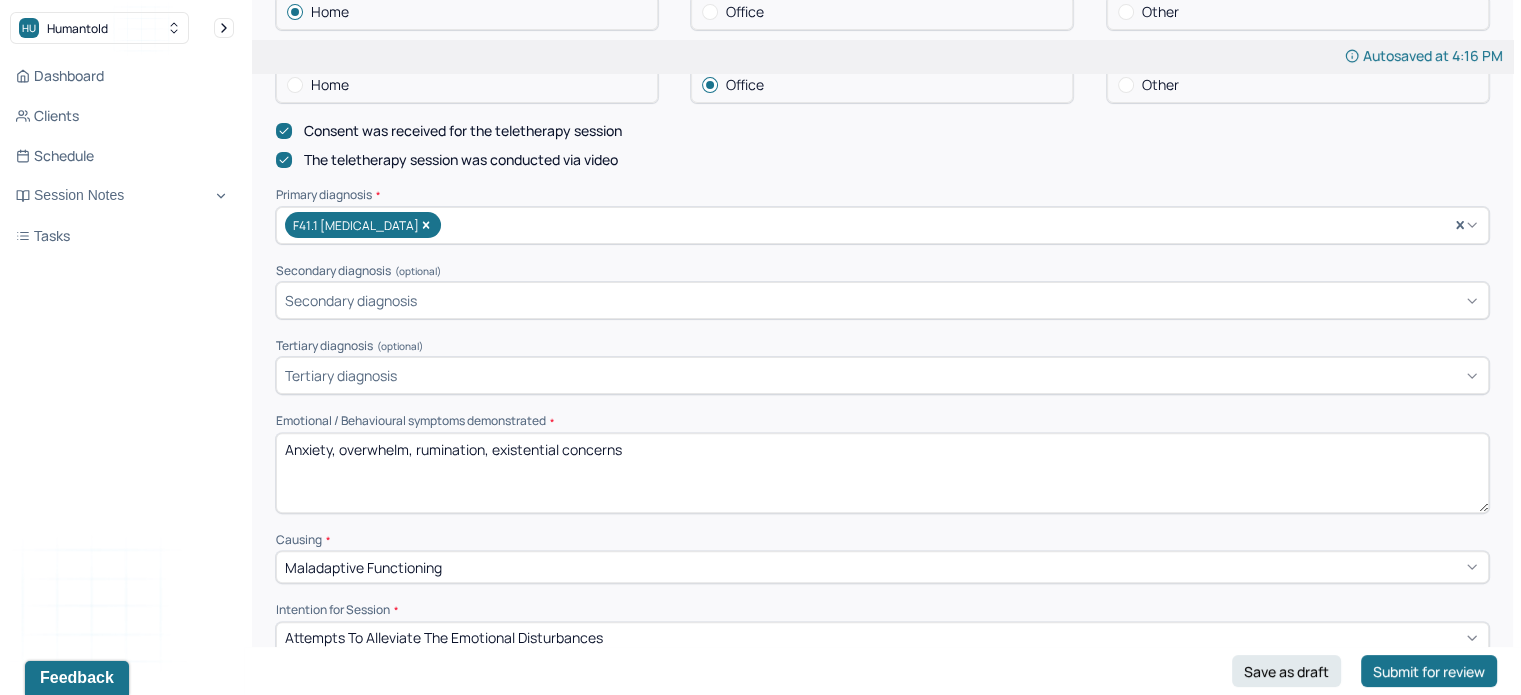 drag, startPoint x: 696, startPoint y: 456, endPoint x: 491, endPoint y: 451, distance: 205.06097 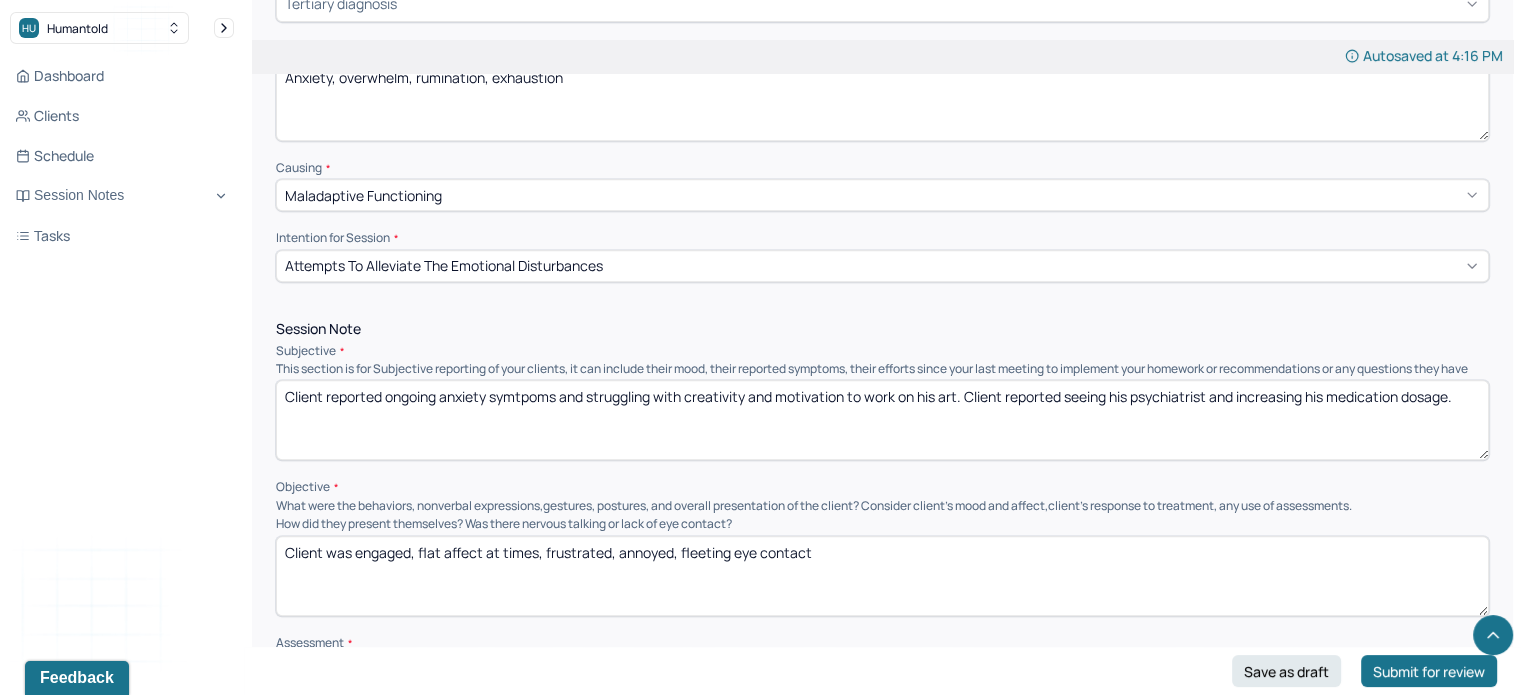 scroll, scrollTop: 1012, scrollLeft: 0, axis: vertical 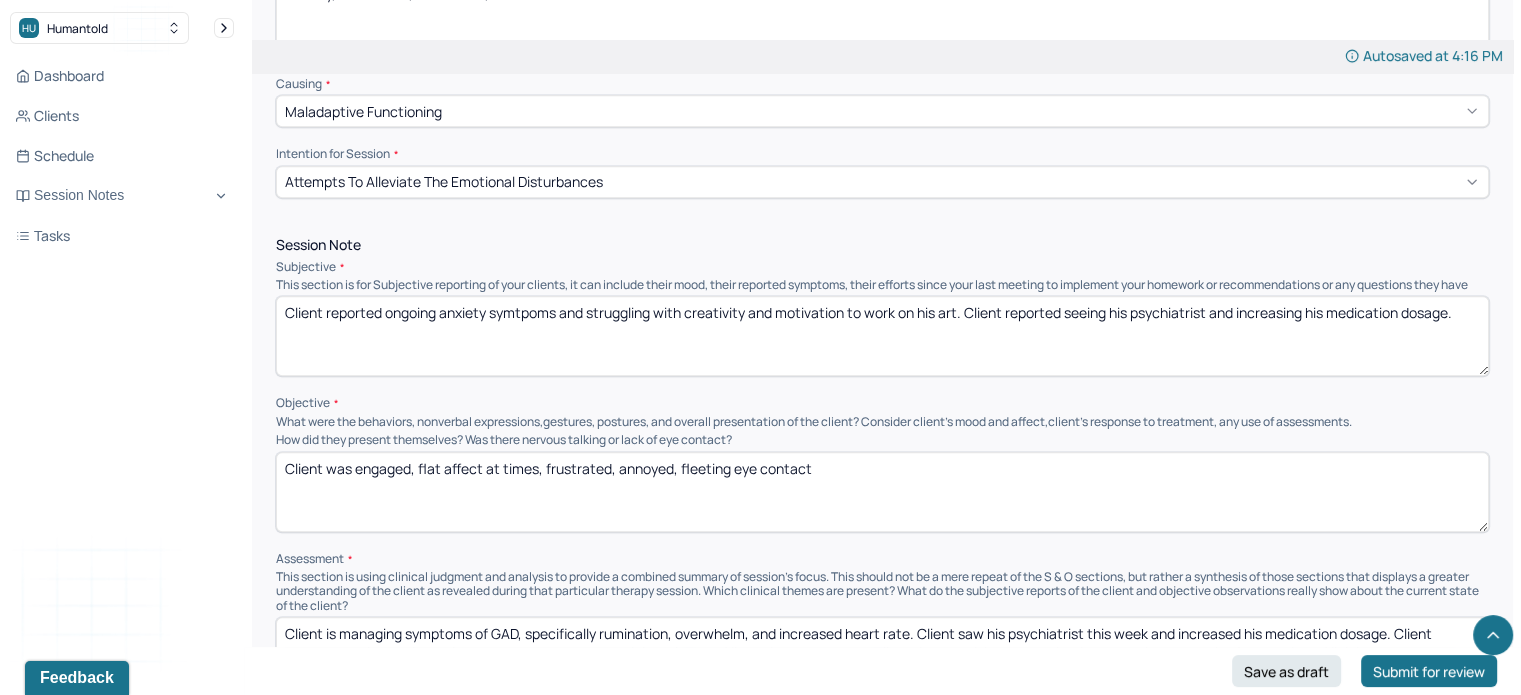 type on "Anxiety, overwhelm, rumination, exhaustion" 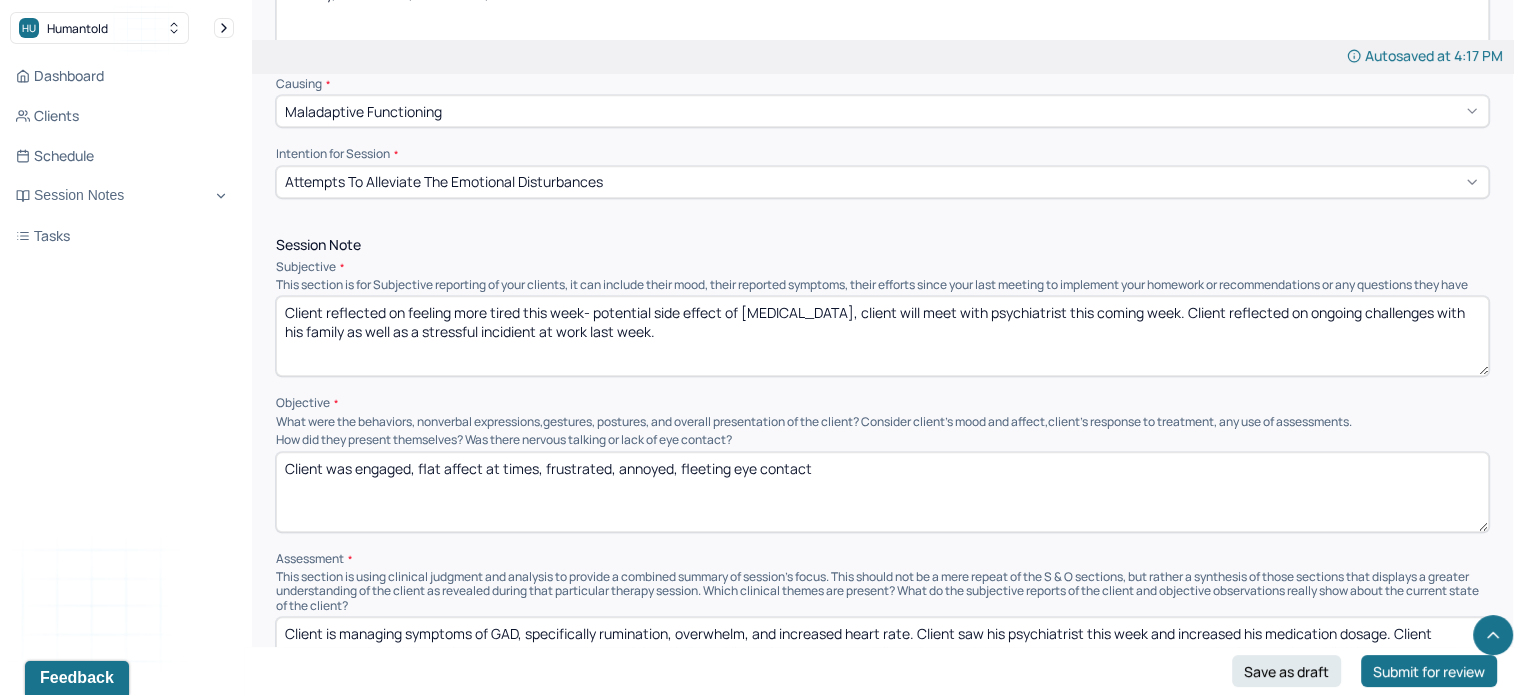 click on "Client reflected on feeling more tired this week- potential side effect of [MEDICAL_DATA], client will meet with psychiatrist this coming week. Client reflected on ongoing challenges with his family as well as a stressful incidient at work last week." at bounding box center (882, 336) 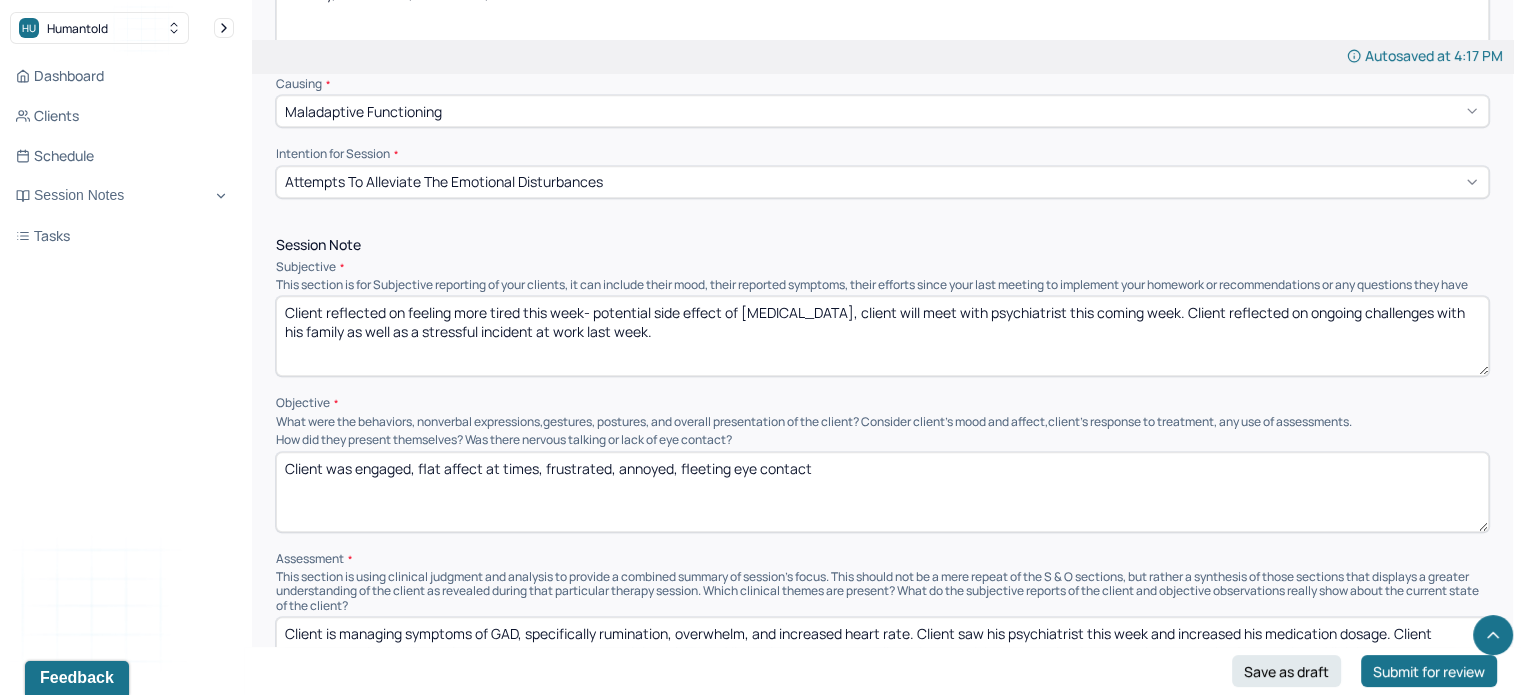 scroll, scrollTop: 1150, scrollLeft: 0, axis: vertical 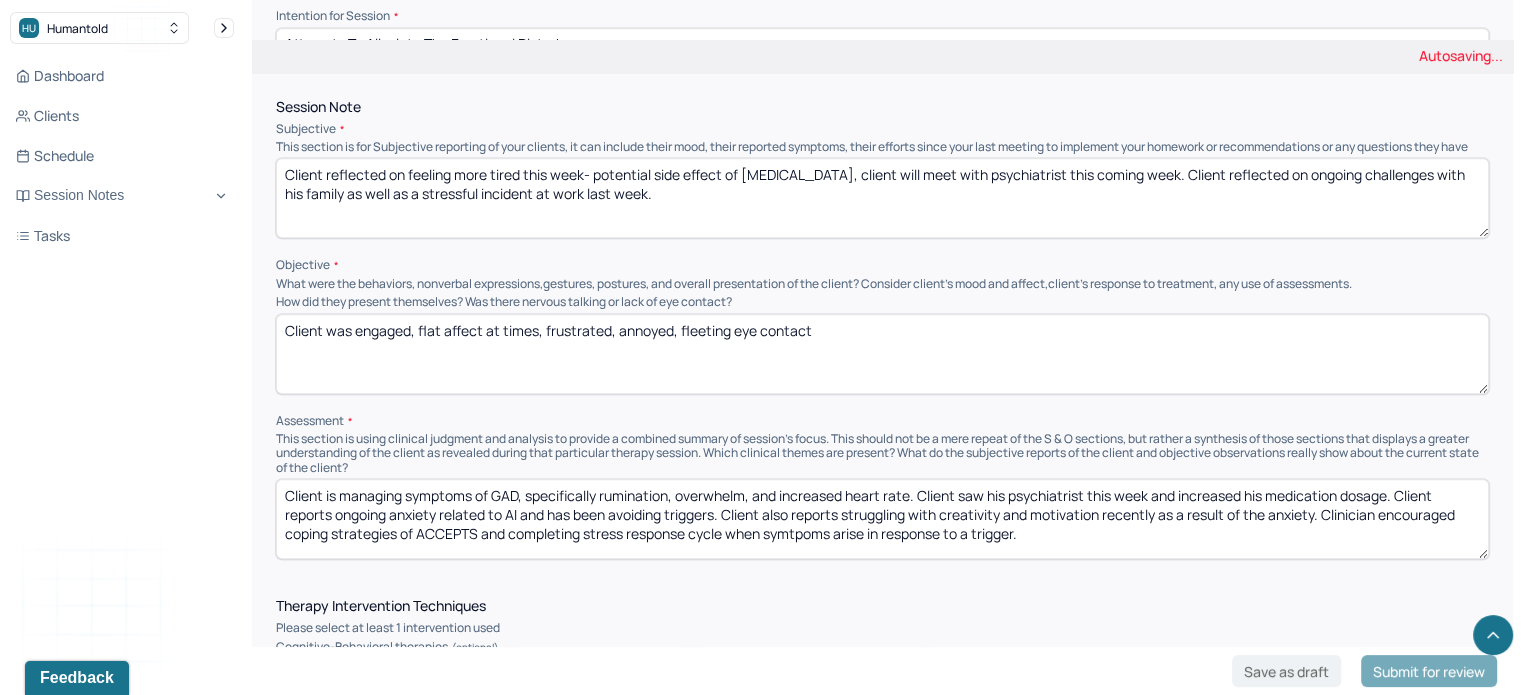 type on "Client reflected on feeling more tired this week- potential side effect of [MEDICAL_DATA], client will meet with psychiatrist this coming week. Client reflected on ongoing challenges with his family as well as a stressful incident at work last week." 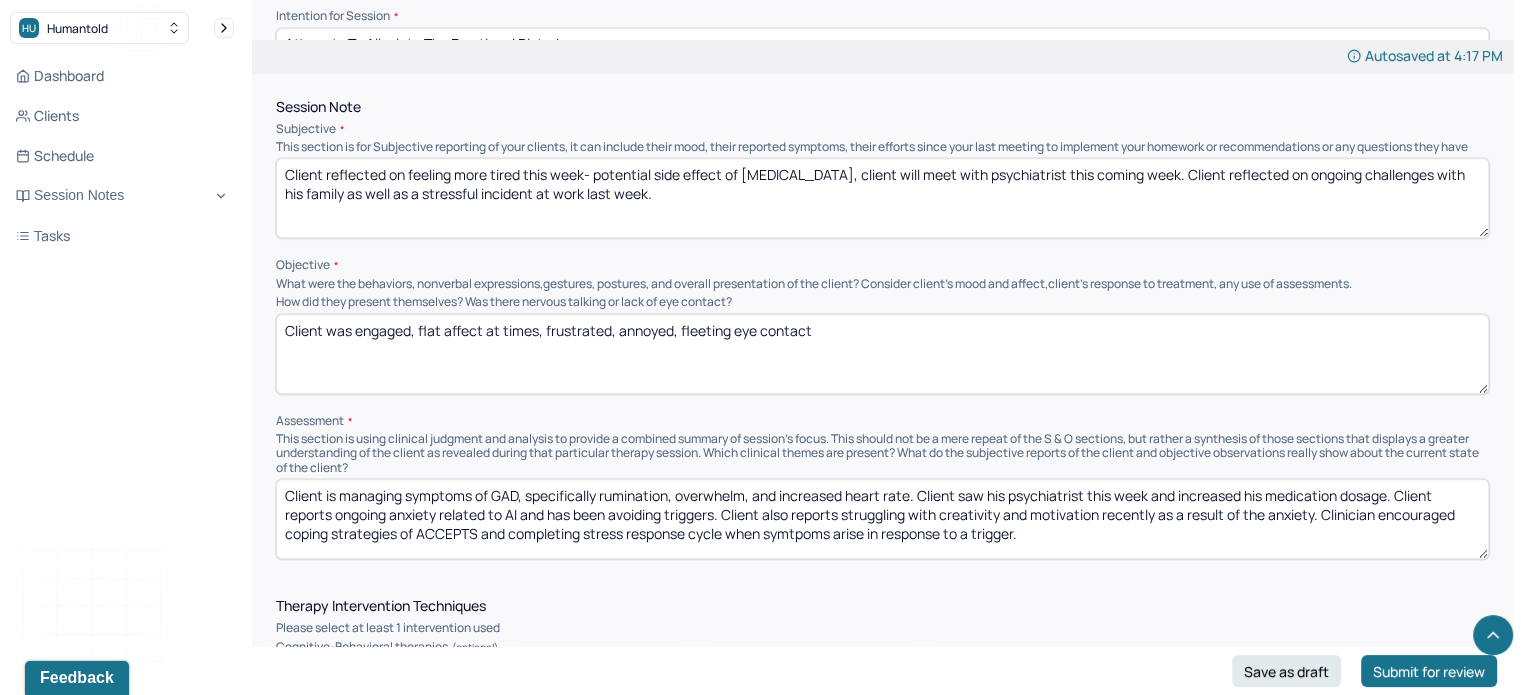 drag, startPoint x: 876, startPoint y: 345, endPoint x: 416, endPoint y: 327, distance: 460.35205 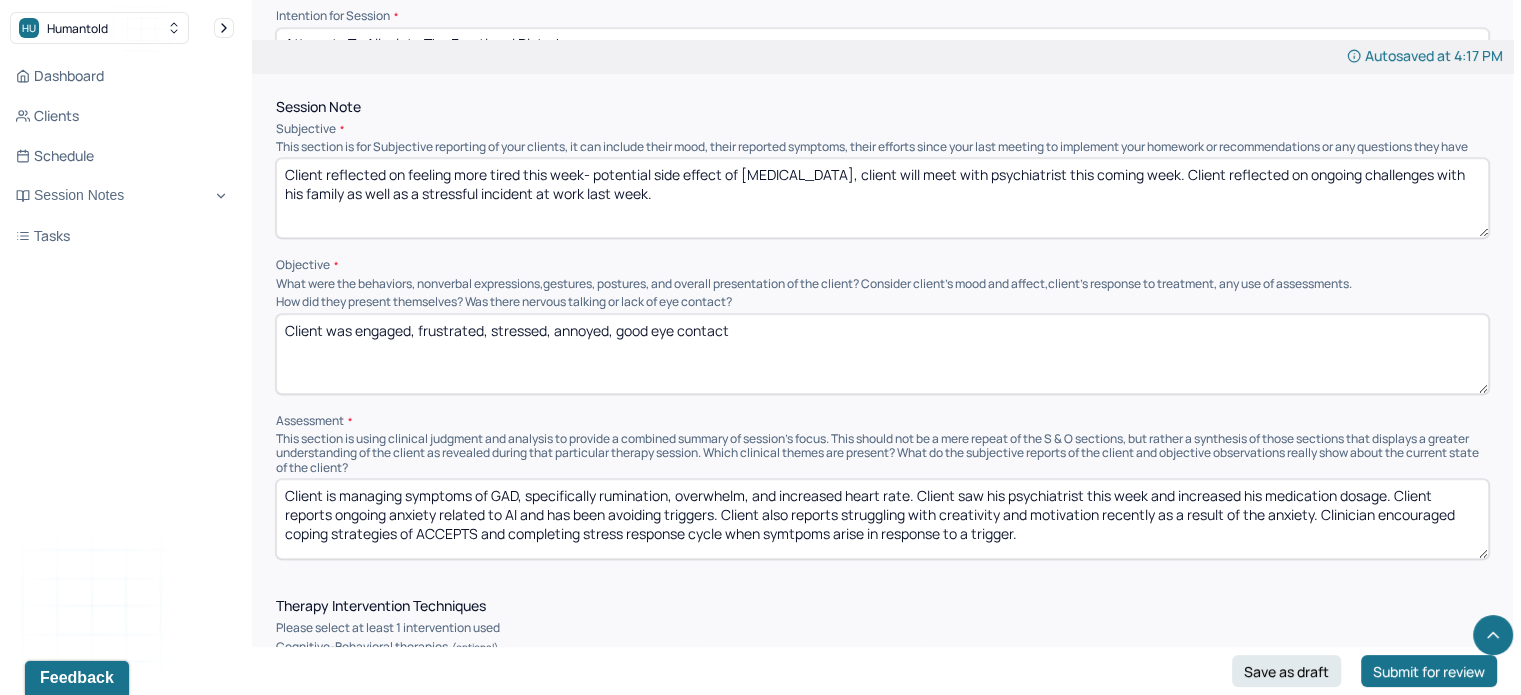 scroll, scrollTop: 1332, scrollLeft: 0, axis: vertical 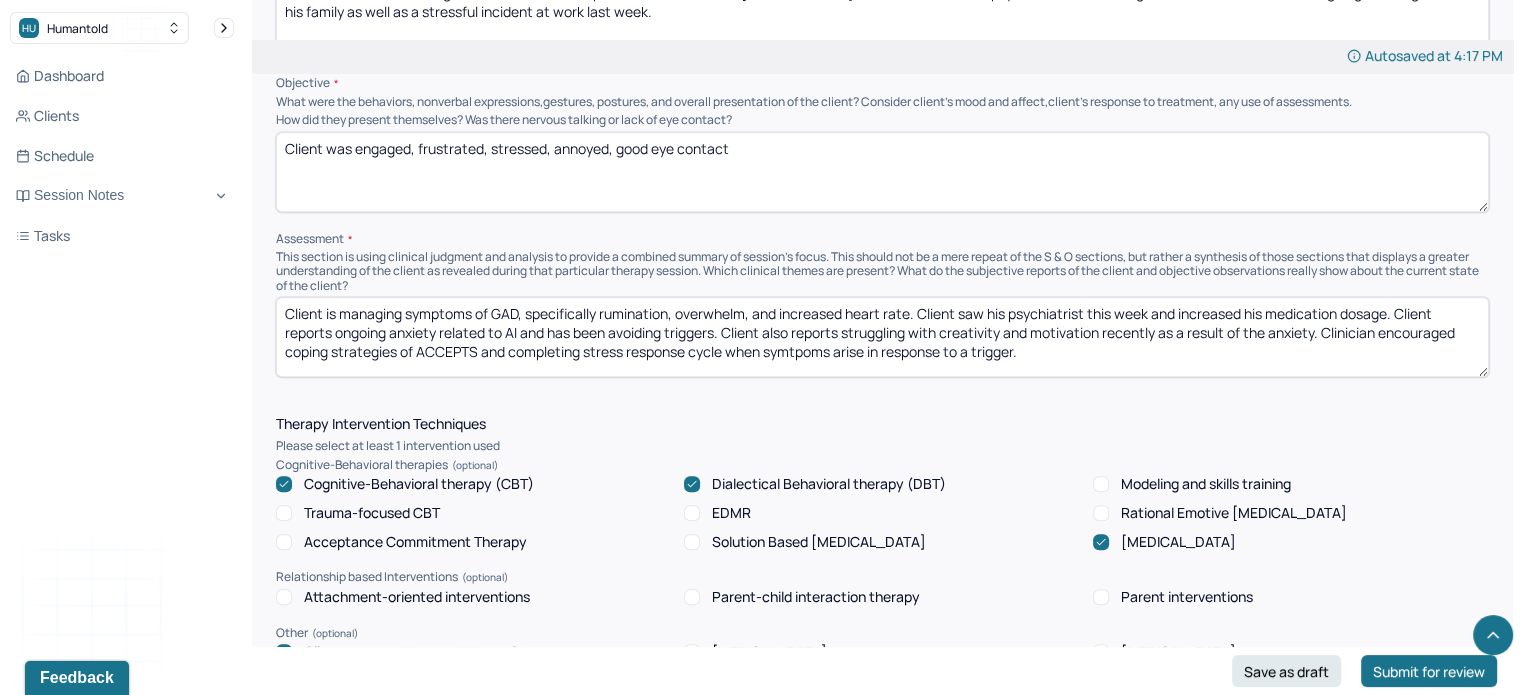 type on "Client was engaged, frustrated, stressed, annoyed, good eye contact" 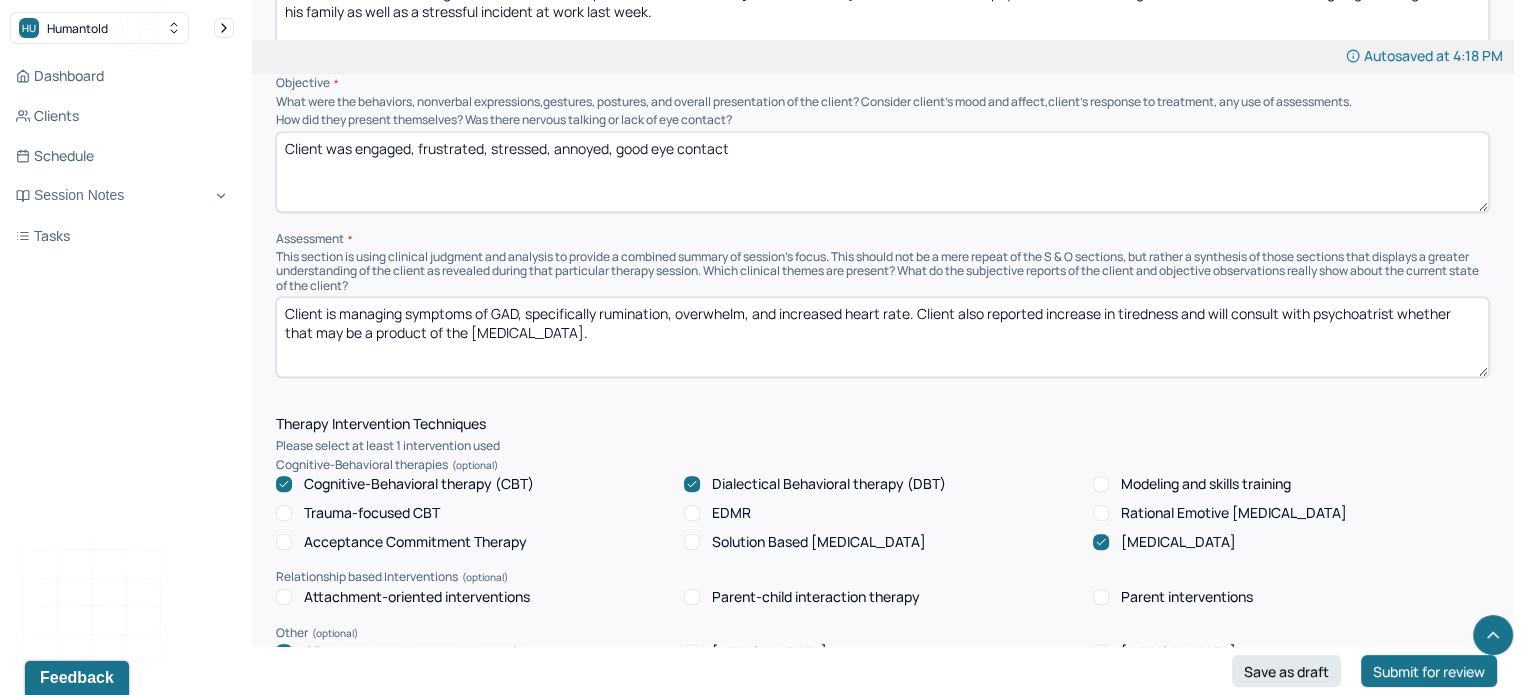 click on "Client is managing symptoms of GAD, specifically rumination, overwhelm, and increased heart rate. Client also reported increase in tiredness and will consult with psychoatrist whether that may be a product of the [MEDICAL_DATA]." at bounding box center (882, 337) 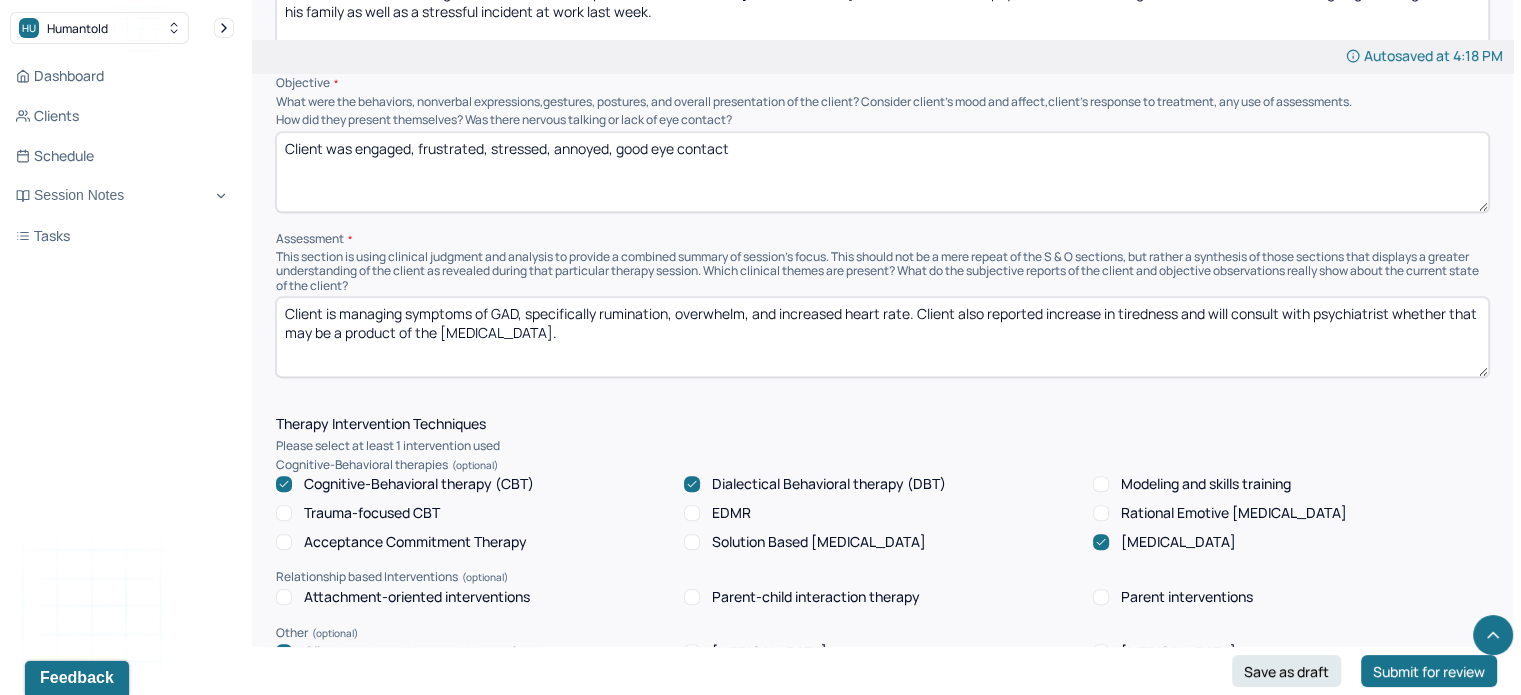 click on "Client is managing symptoms of GAD, specifically rumination, overwhelm, and increased heart rate. Client also reported increase in tiredness and will consult with psychoatrist whether that may be a product of the [MEDICAL_DATA]." at bounding box center [882, 337] 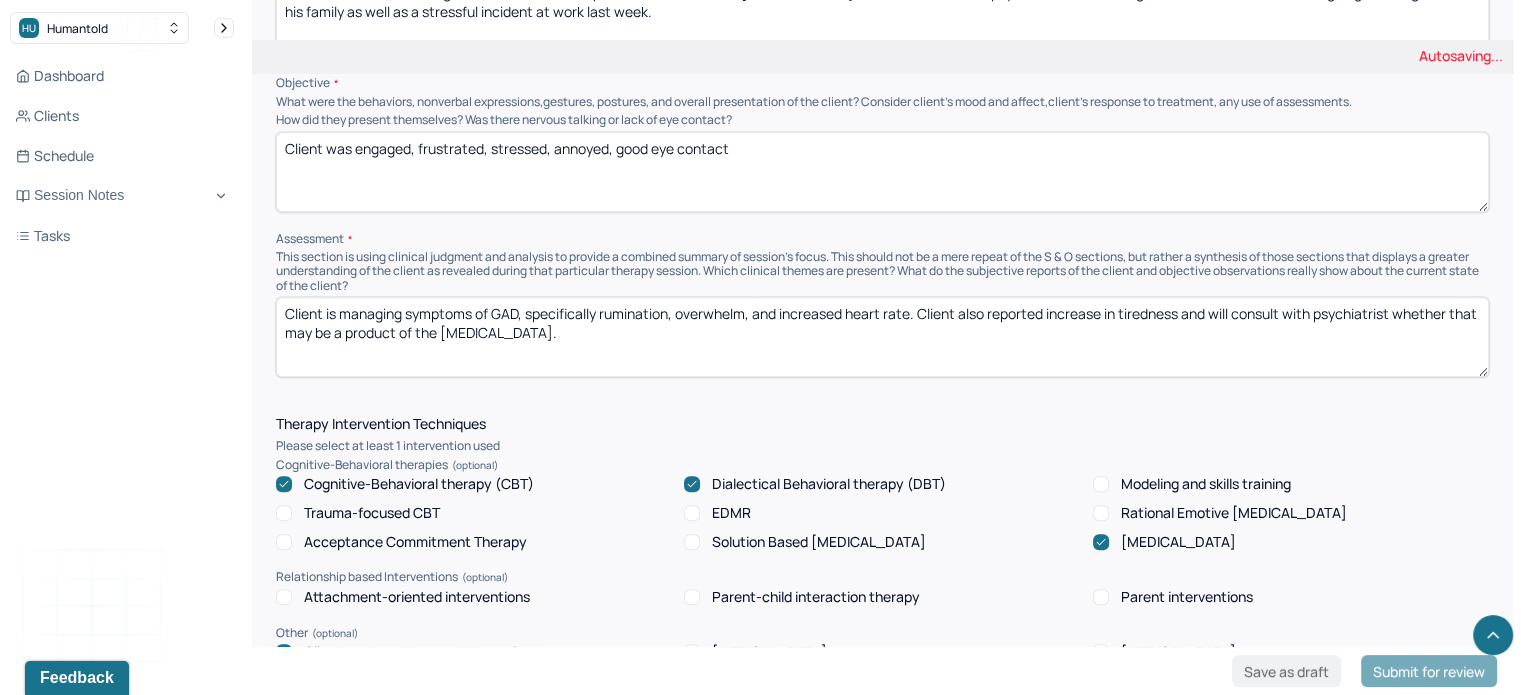 click on "Client is managing symptoms of GAD, specifically rumination, overwhelm, and increased heart rate. Client also reported increase in tiredness and will consult with psychoatrist whether that may be a product of the [MEDICAL_DATA]." at bounding box center [882, 337] 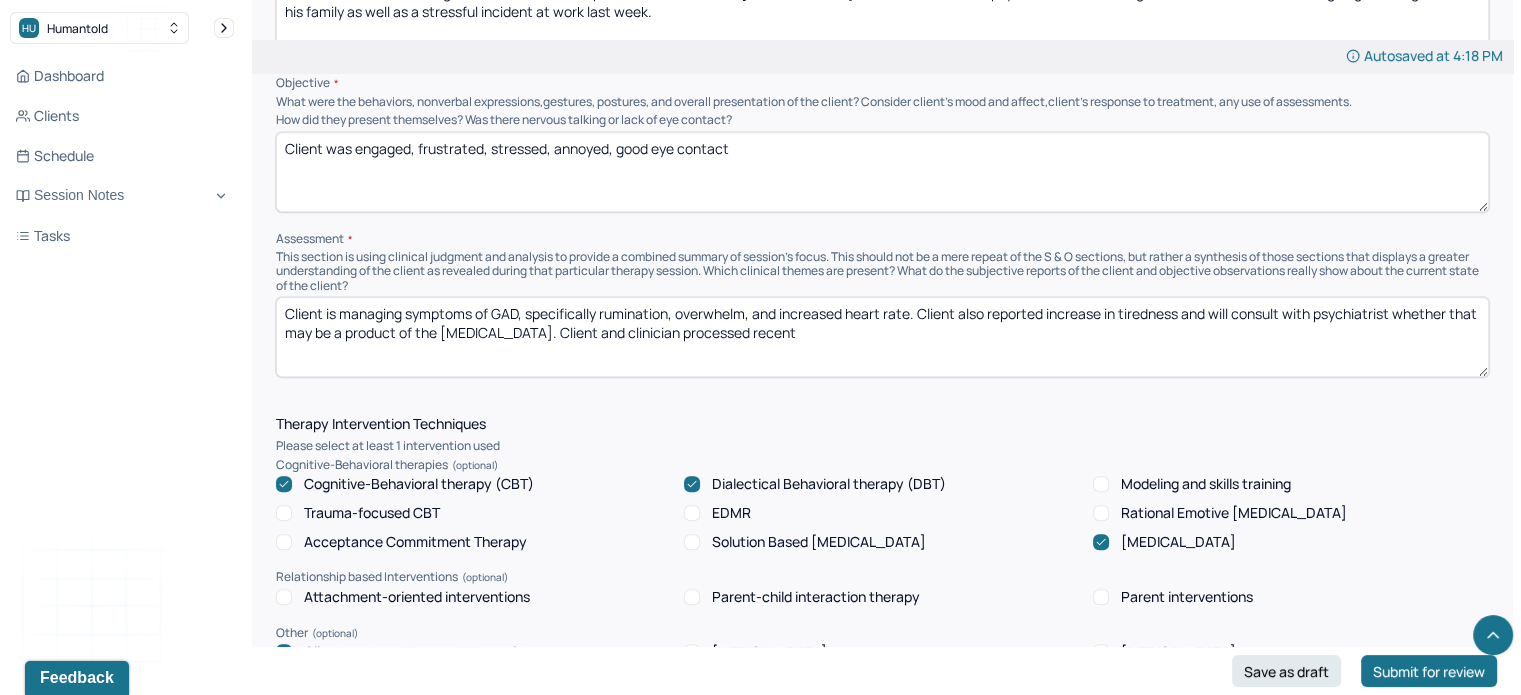 click on "Client is managing symptoms of GAD, specifically rumination, overwhelm, and increased heart rate. Client also reported increase in tiredness and will consult with psychiatrist whether that may be a product of the [MEDICAL_DATA]. Client and clinician prcoessed recent" at bounding box center [882, 337] 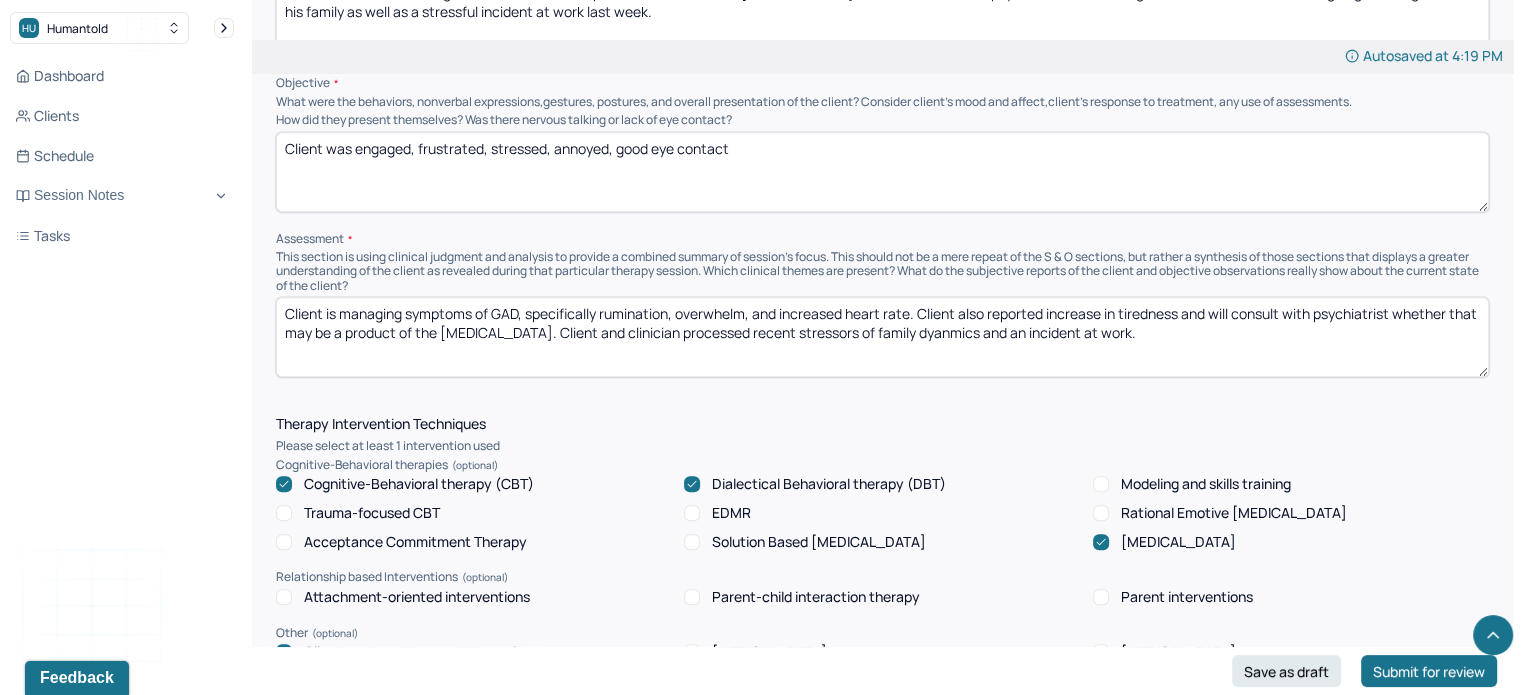 click on "Client is managing symptoms of GAD, specifically rumination, overwhelm, and increased heart rate. Client also reported increase in tiredness and will consult with psychiatrist whether that may be a product of the [MEDICAL_DATA]. Client and clinician processed recent stressors of family dyanmics and an incident at work." at bounding box center [882, 337] 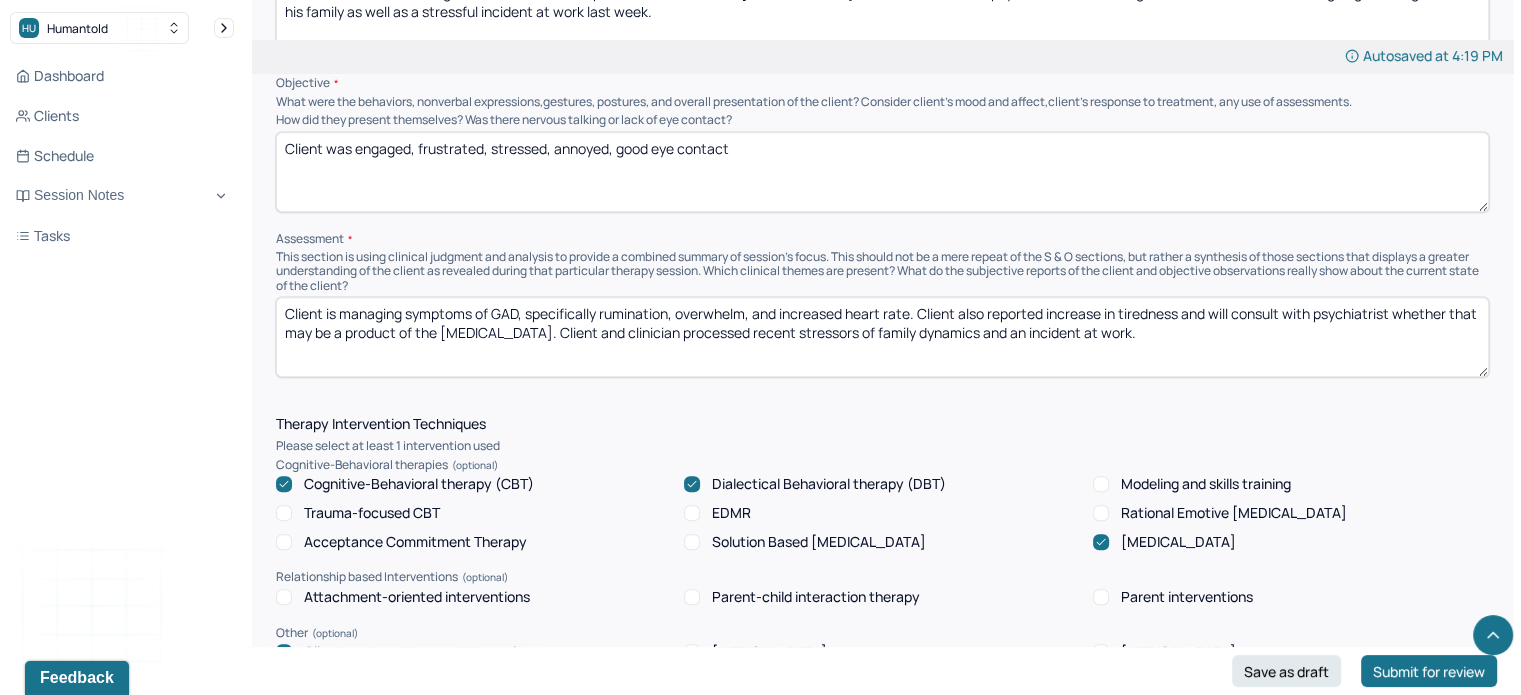 click on "Client is managing symptoms of GAD, specifically rumination, overwhelm, and increased heart rate. Client also reported increase in tiredness and will consult with psychiatrist whether that may be a product of the [MEDICAL_DATA]. Client and clinician processed recent stressors of family dyanmics and an incident at work." at bounding box center (882, 337) 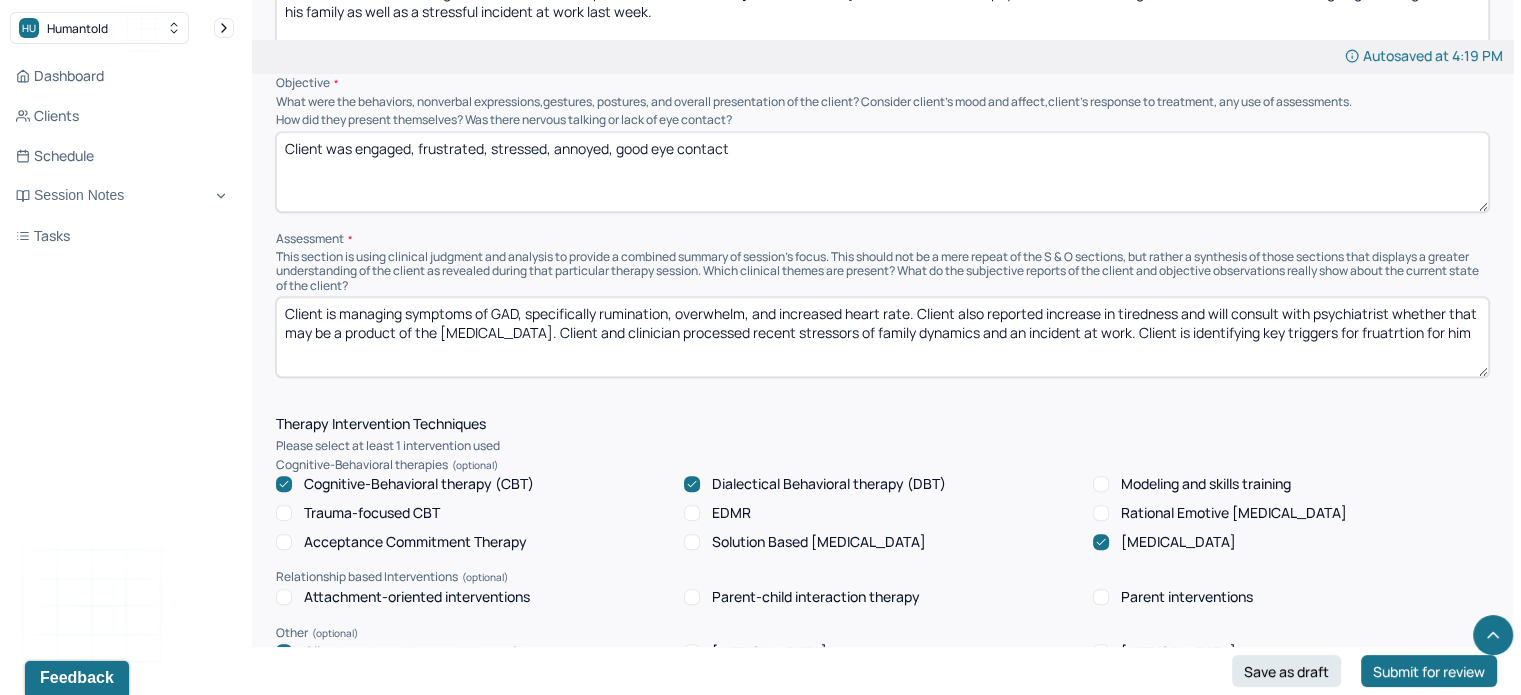 click on "Client is managing symptoms of GAD, specifically rumination, overwhelm, and increased heart rate. Client also reported increase in tiredness and will consult with psychiatrist whether that may be a product of the [MEDICAL_DATA]. Client and clinician processed recent stressors of family dynamics and an incident at work. Client is identifying key triggers for fruatrtion for him" at bounding box center (882, 337) 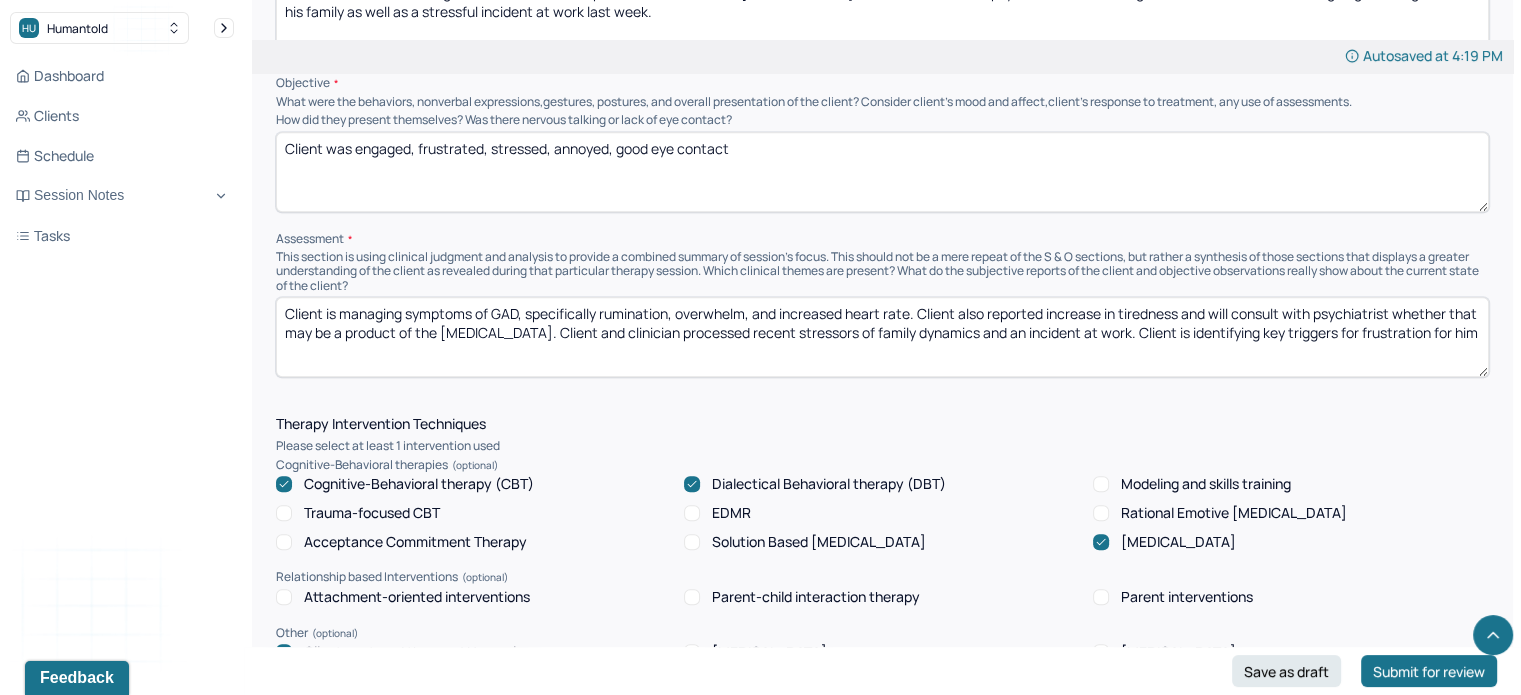click on "Client is managing symptoms of GAD, specifically rumination, overwhelm, and increased heart rate. Client also reported increase in tiredness and will consult with psychiatrist whether that may be a product of the [MEDICAL_DATA]. Client and clinician processed recent stressors of family dynamics and an incident at work. Client is identifying key triggers for fruatrtion for him" at bounding box center (882, 337) 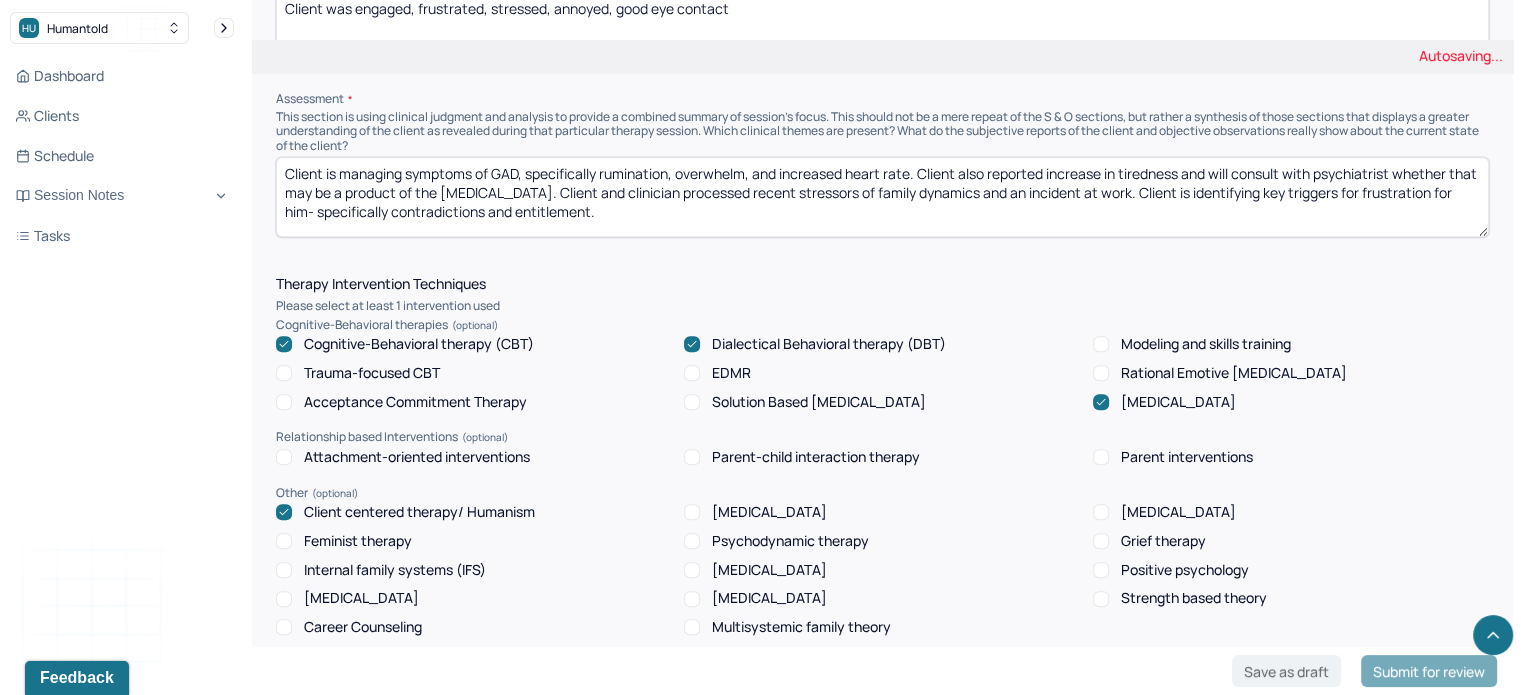 scroll, scrollTop: 1587, scrollLeft: 0, axis: vertical 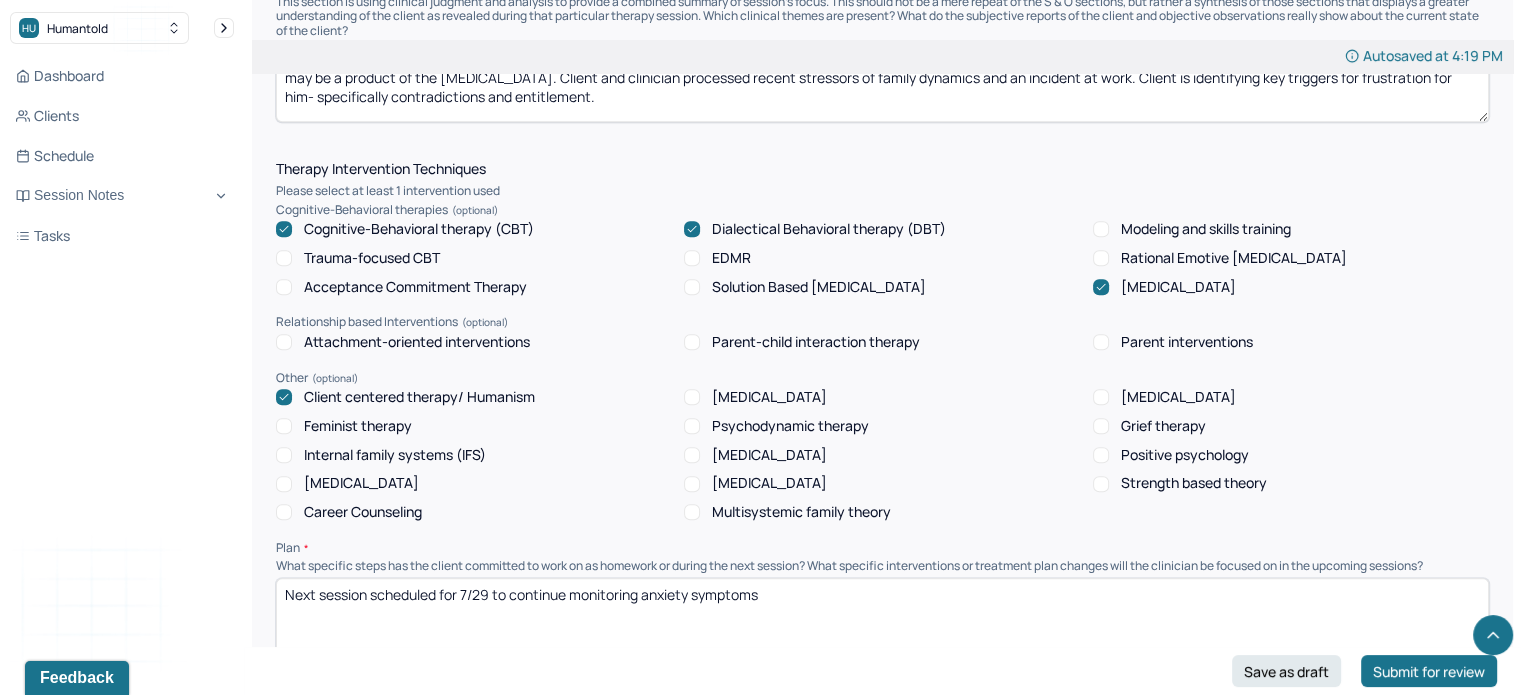 type on "Client is managing symptoms of GAD, specifically rumination, overwhelm, and increased heart rate. Client also reported increase in tiredness and will consult with psychiatrist whether that may be a product of the [MEDICAL_DATA]. Client and clinician processed recent stressors of family dynamics and an incident at work. Client is identifying key triggers for frustration for him- specifically contradictions and entitlement." 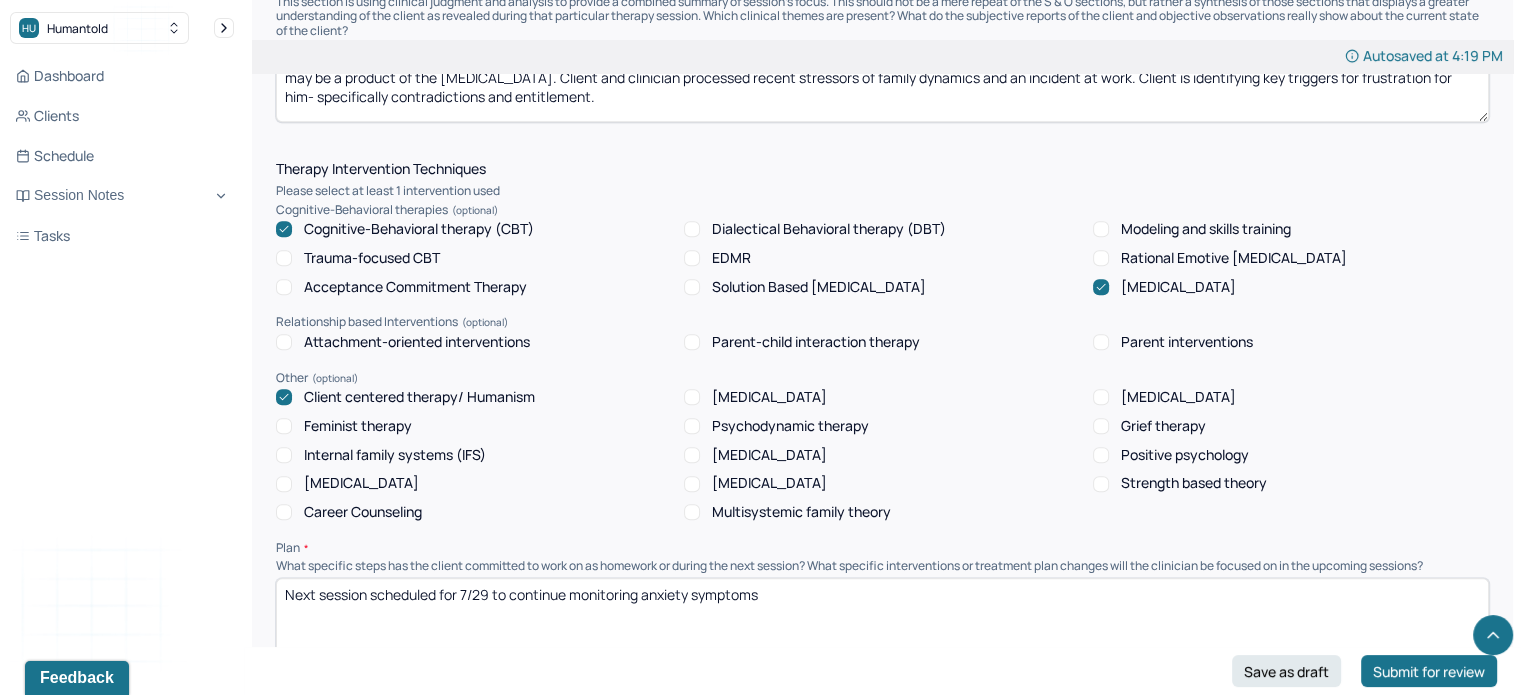 click on "Psychodynamic therapy" at bounding box center (790, 426) 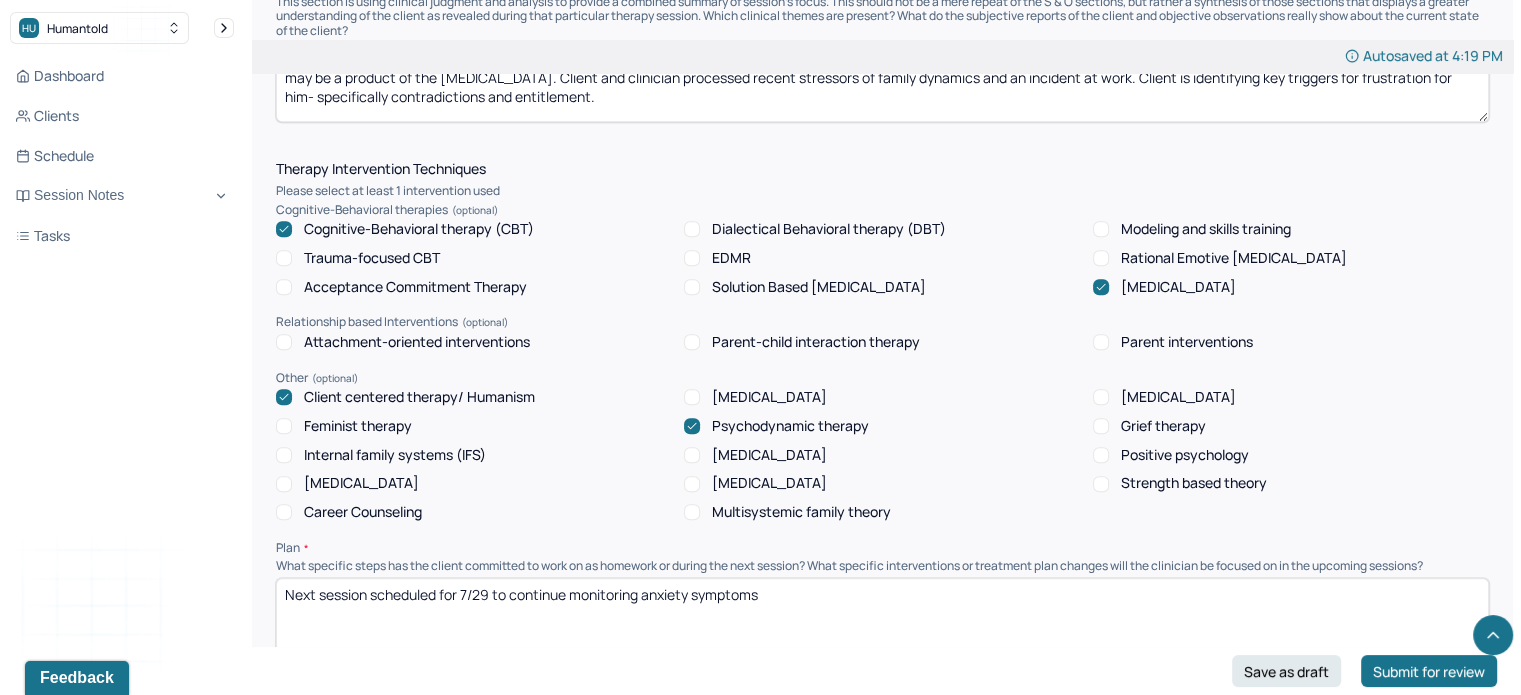 scroll, scrollTop: 1783, scrollLeft: 0, axis: vertical 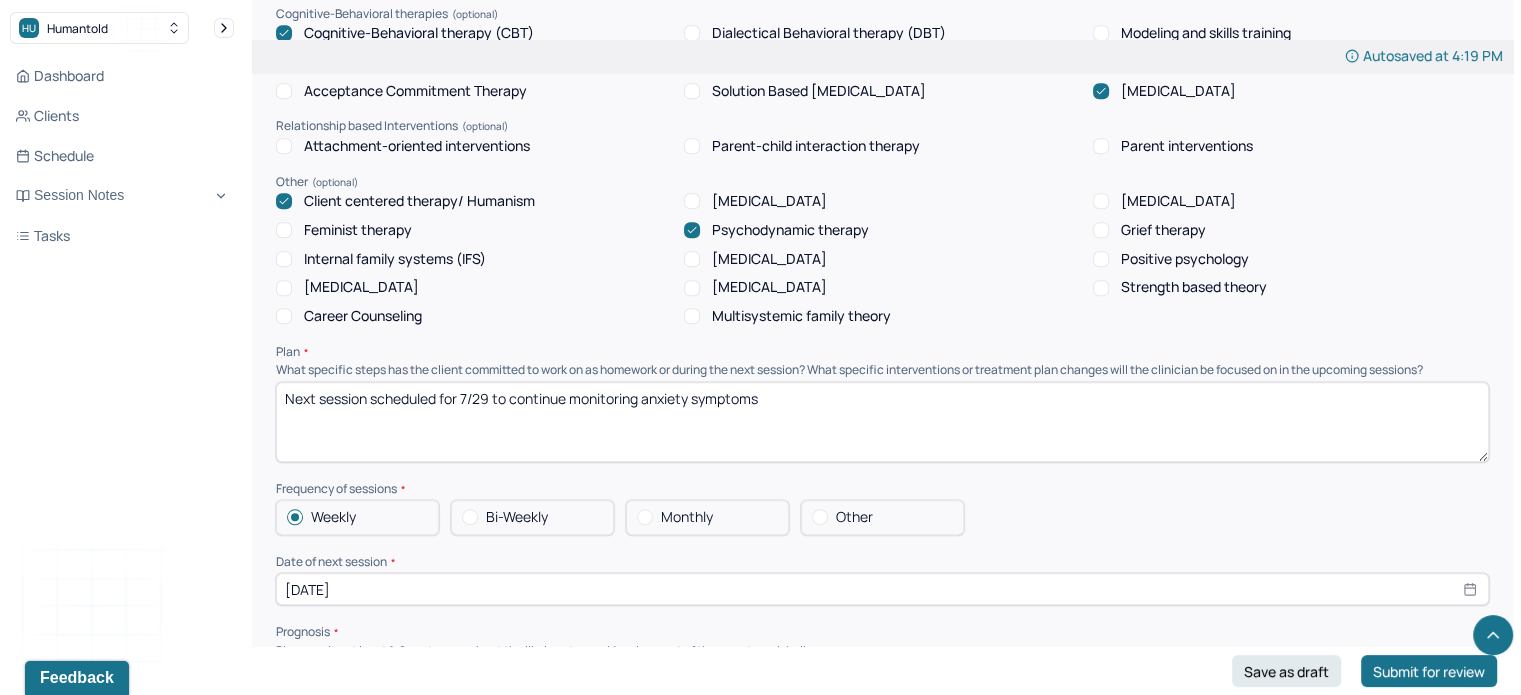 drag, startPoint x: 812, startPoint y: 428, endPoint x: 460, endPoint y: 424, distance: 352.02274 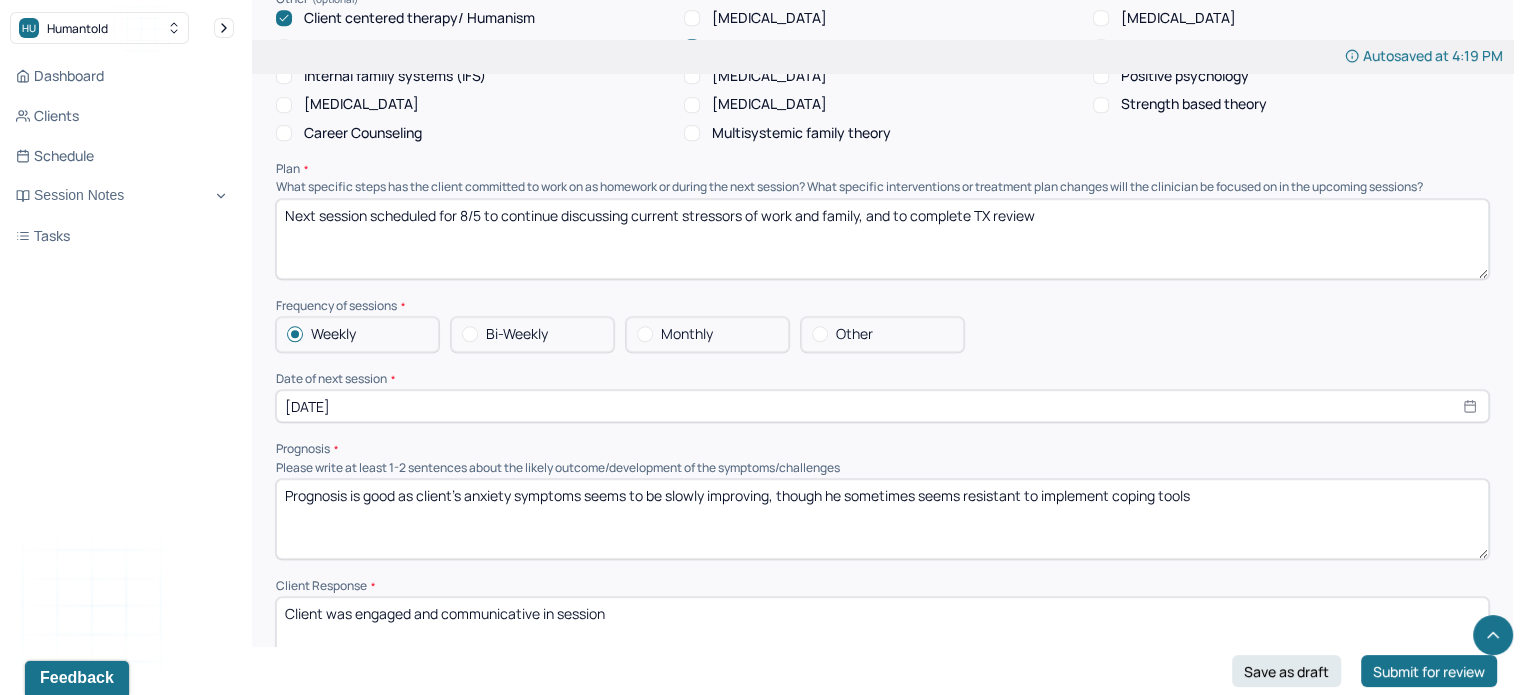 scroll, scrollTop: 1967, scrollLeft: 0, axis: vertical 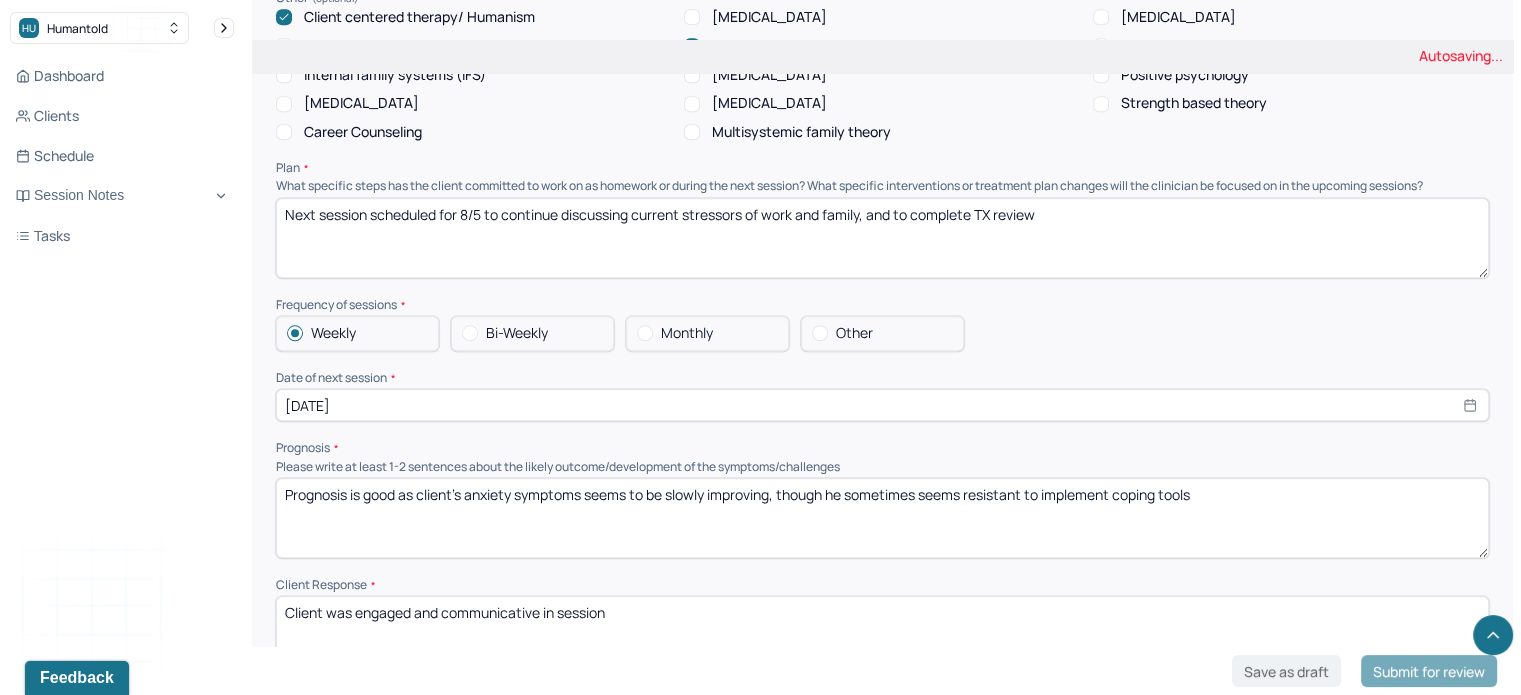 type on "Next session scheduled for 8/5 to continue discussing current stressors of work and family, and to complete TX review" 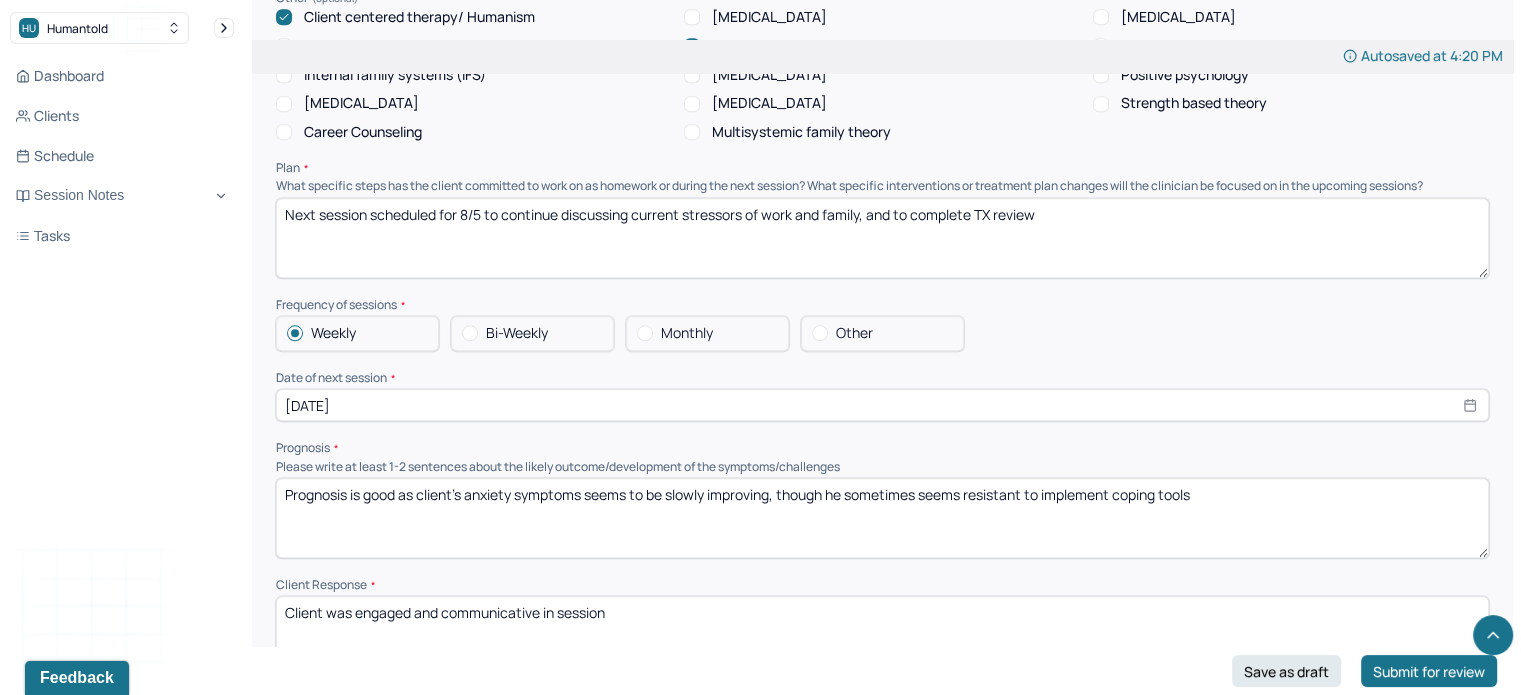 click on "[DATE]" at bounding box center (882, 405) 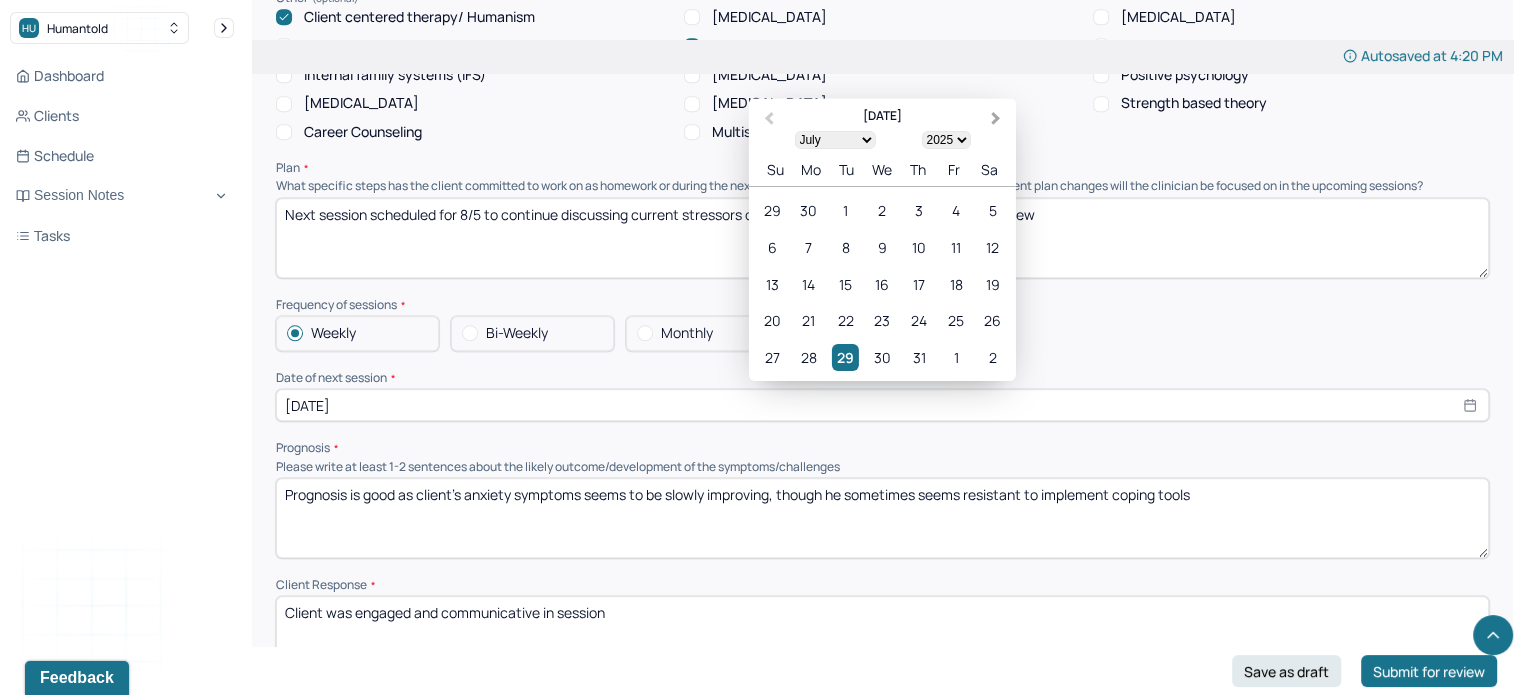 click on "Next Month" at bounding box center [996, 118] 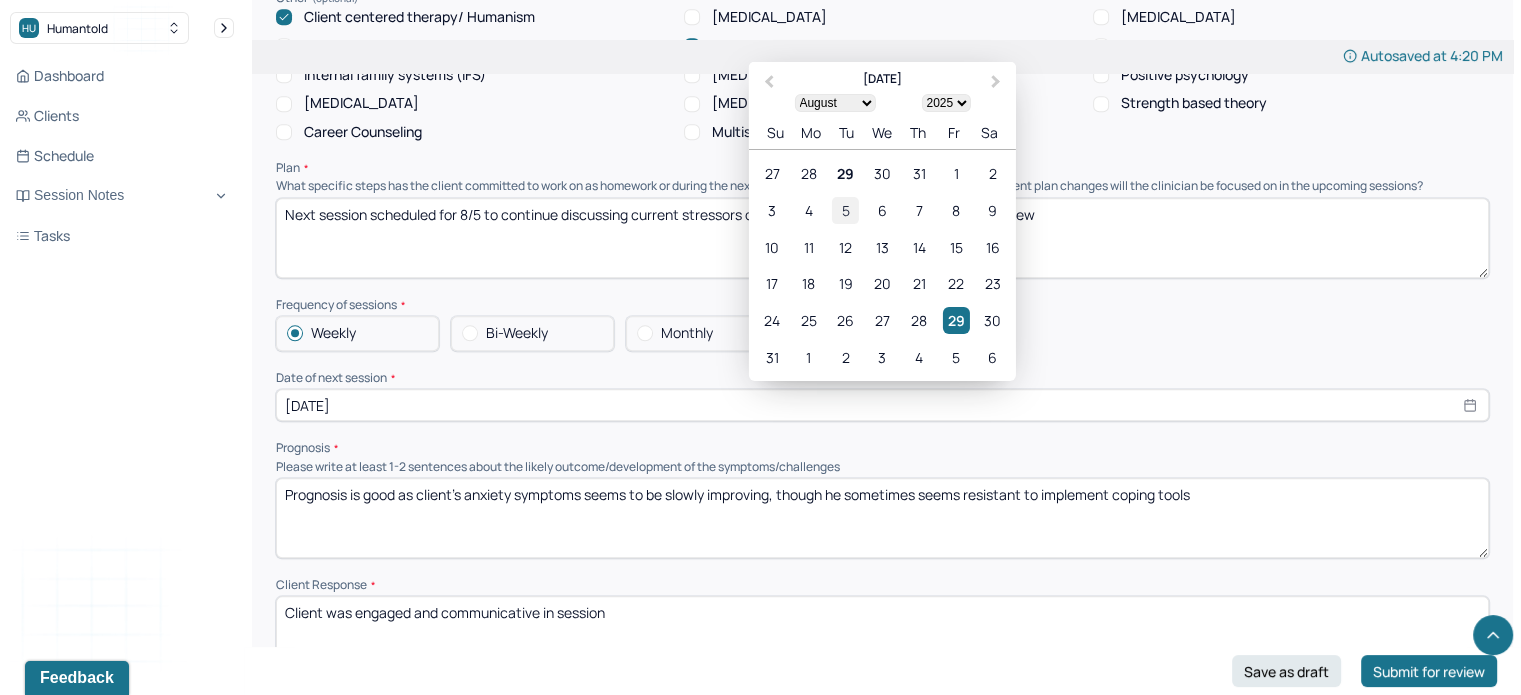 click on "5" at bounding box center [845, 210] 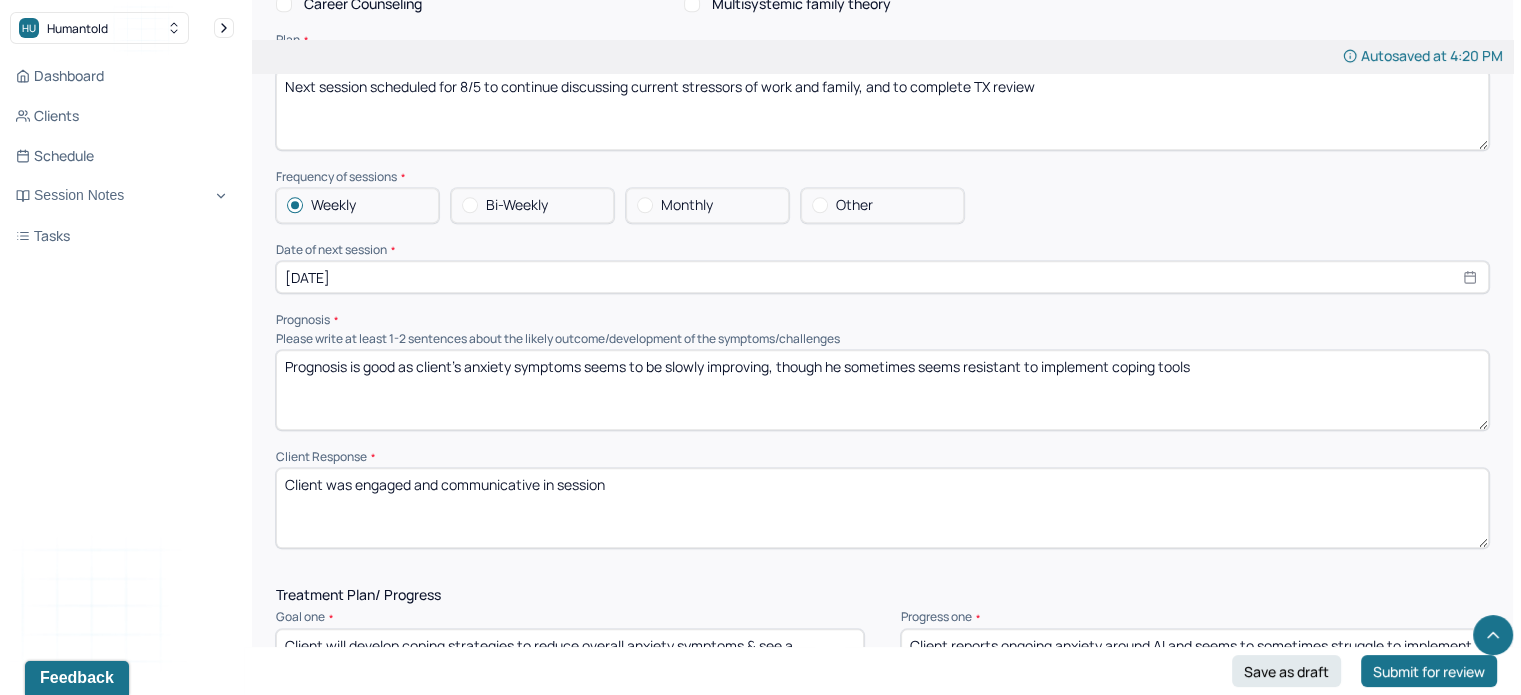 scroll, scrollTop: 2108, scrollLeft: 0, axis: vertical 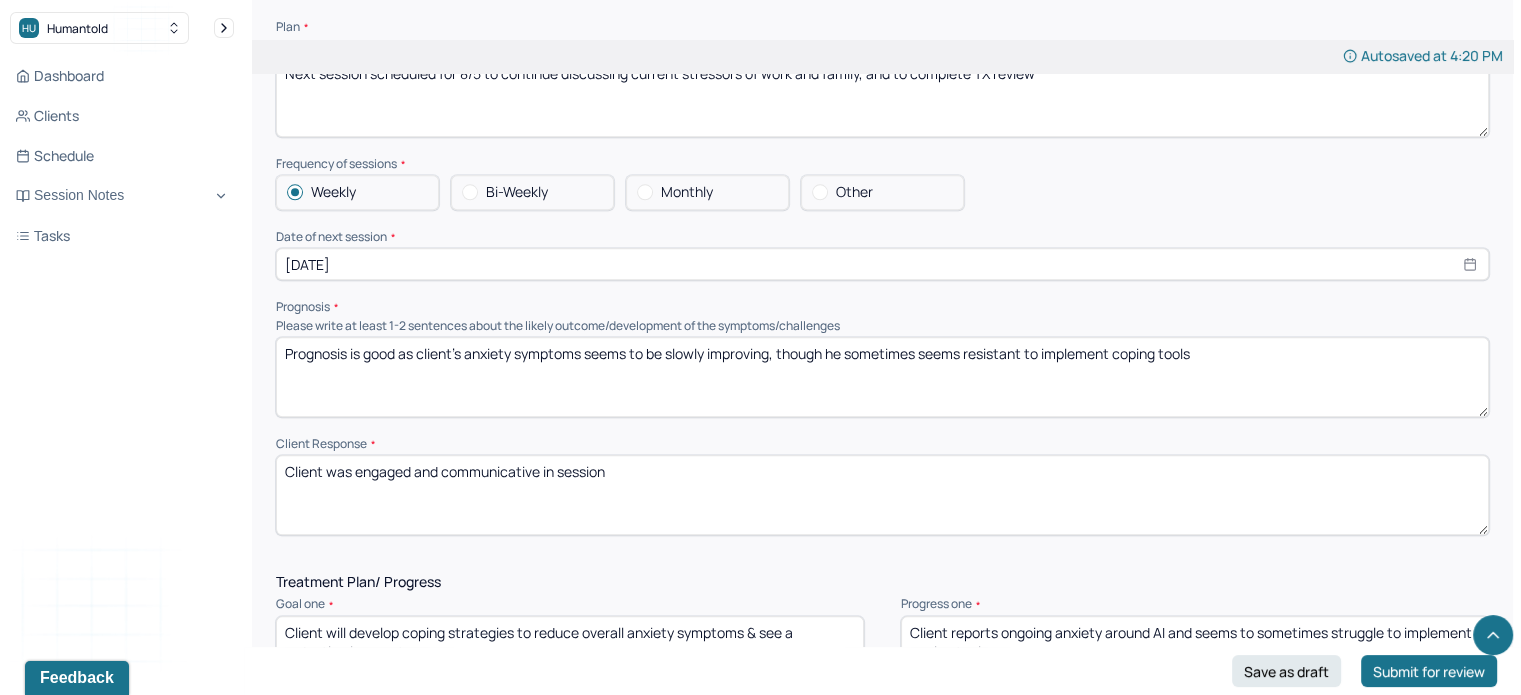 drag, startPoint x: 1276, startPoint y: 363, endPoint x: 753, endPoint y: 413, distance: 525.38464 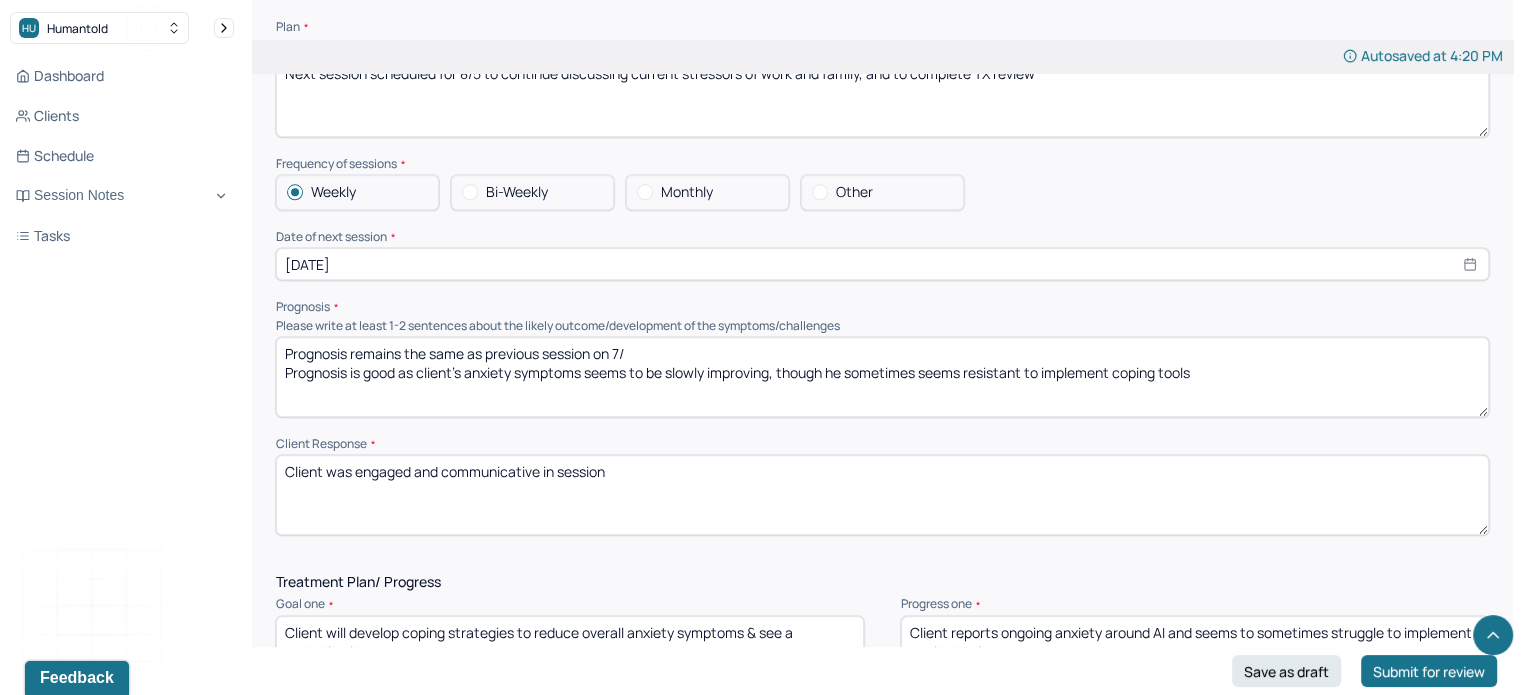 click on "Prognosis remains the same as previous session on 7/
Prognosis is good as client's anxiety symptoms seems to be slowly improving, though he sometimes seems resistant to implement coping tools" at bounding box center [882, 377] 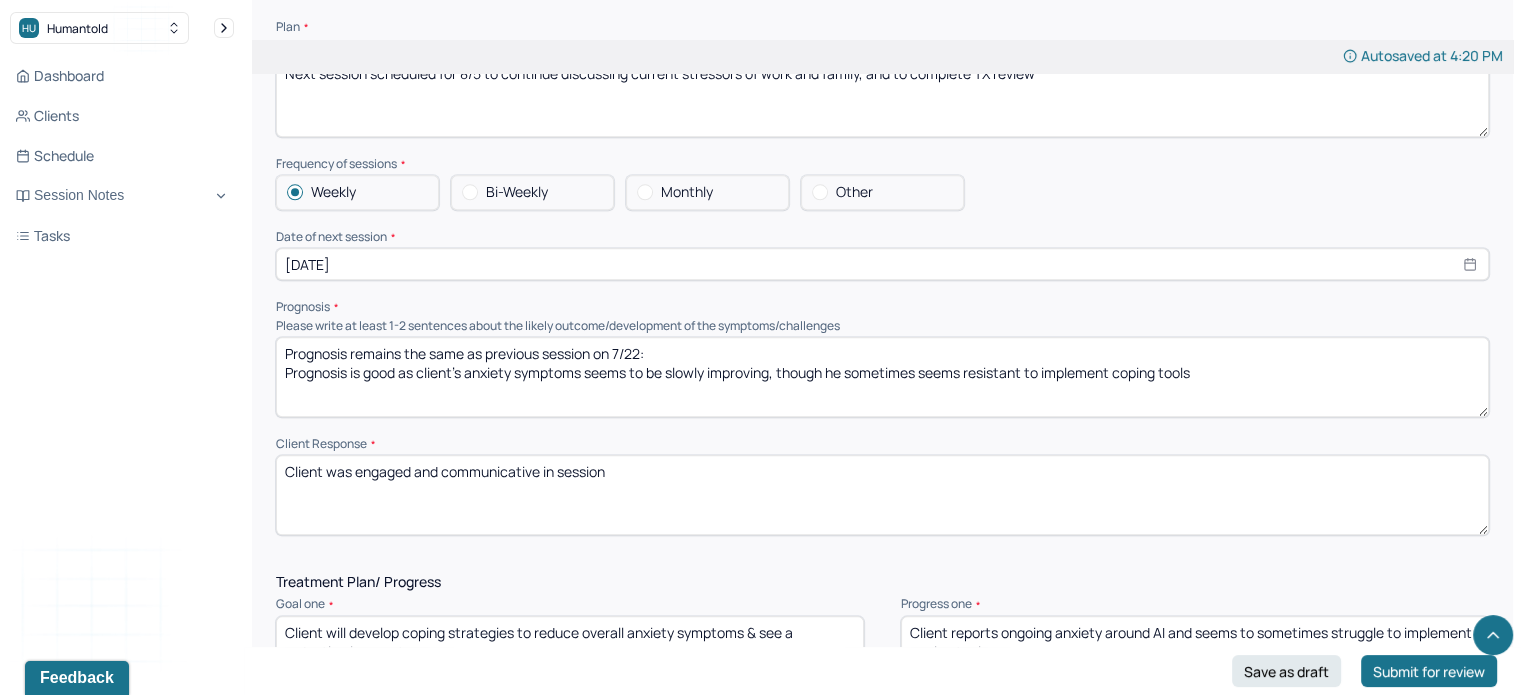 type on "Prognosis remains the same as previous session on 7/22:
Prognosis is good as client's anxiety symptoms seems to be slowly improving, though he sometimes seems resistant to implement coping tools" 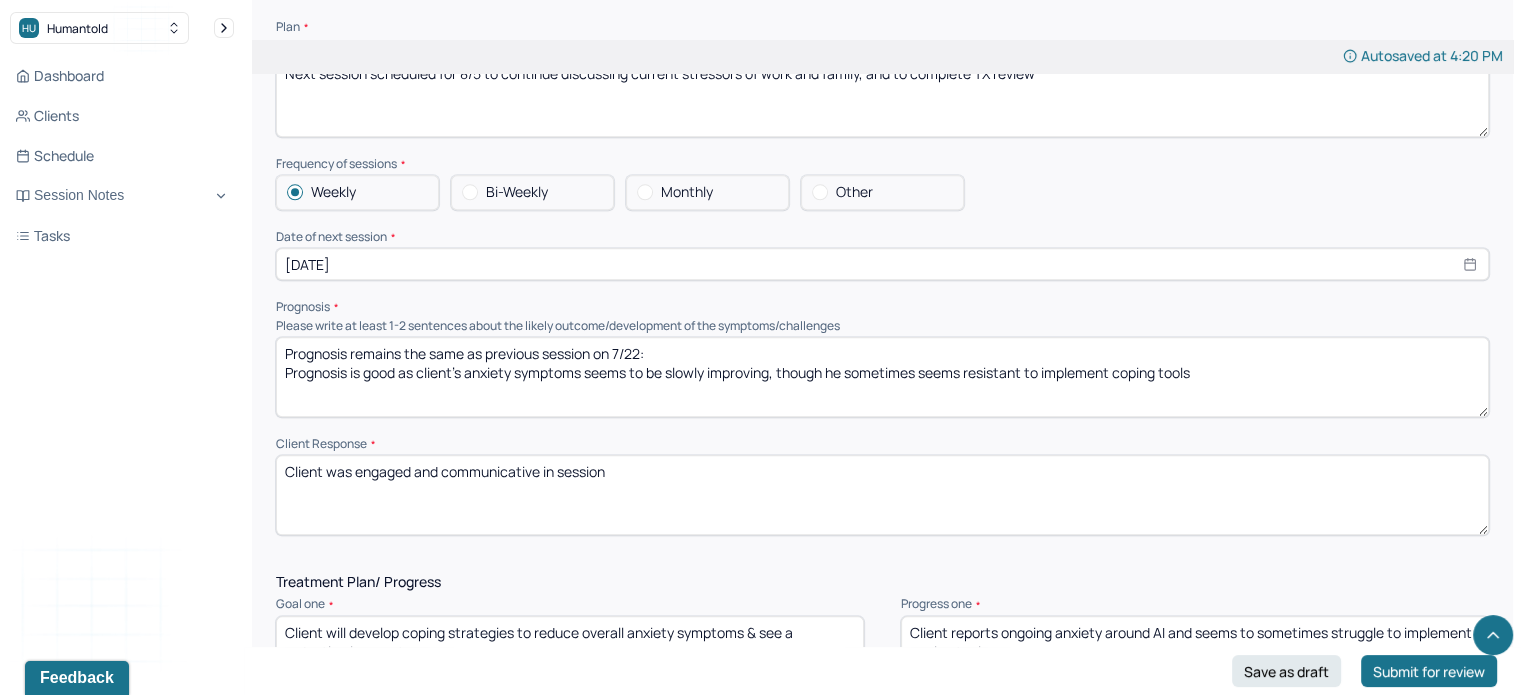 drag, startPoint x: 643, startPoint y: 486, endPoint x: 356, endPoint y: 482, distance: 287.02786 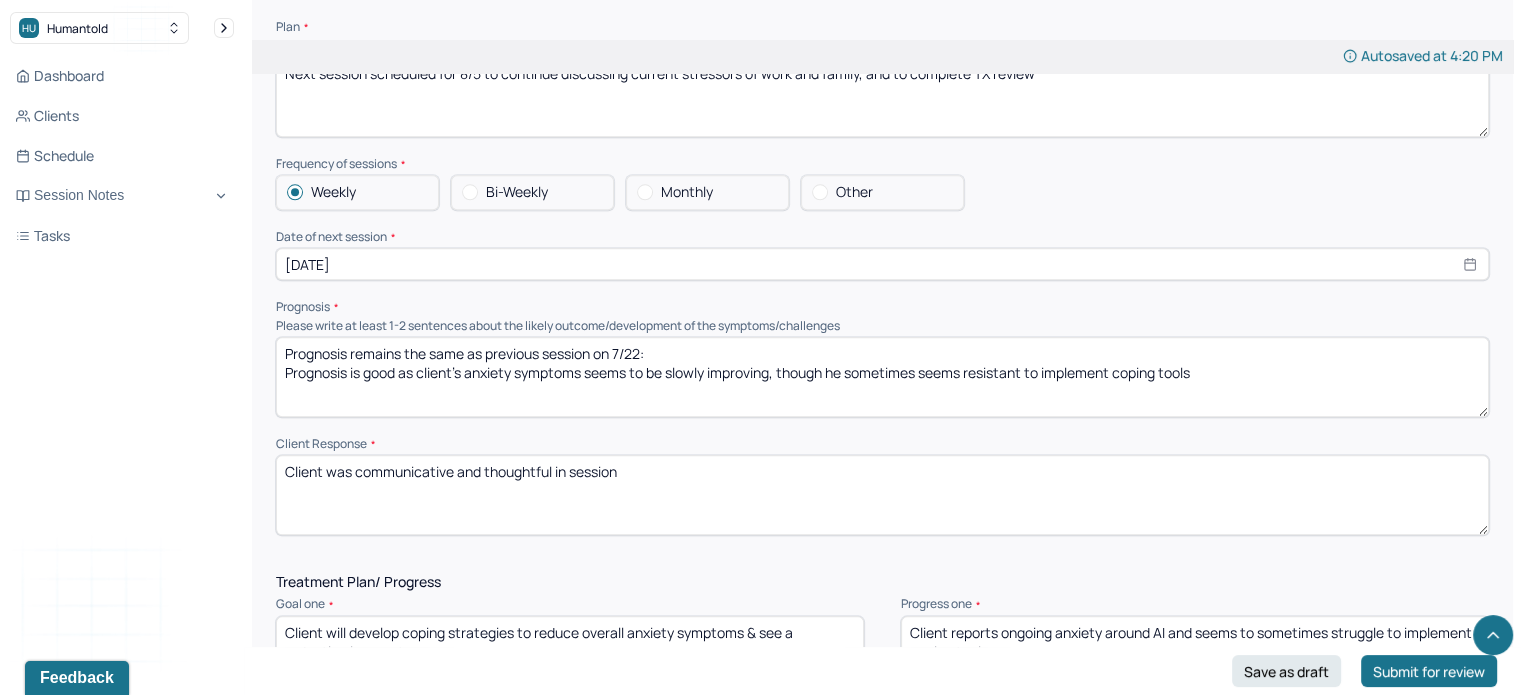 scroll, scrollTop: 2424, scrollLeft: 0, axis: vertical 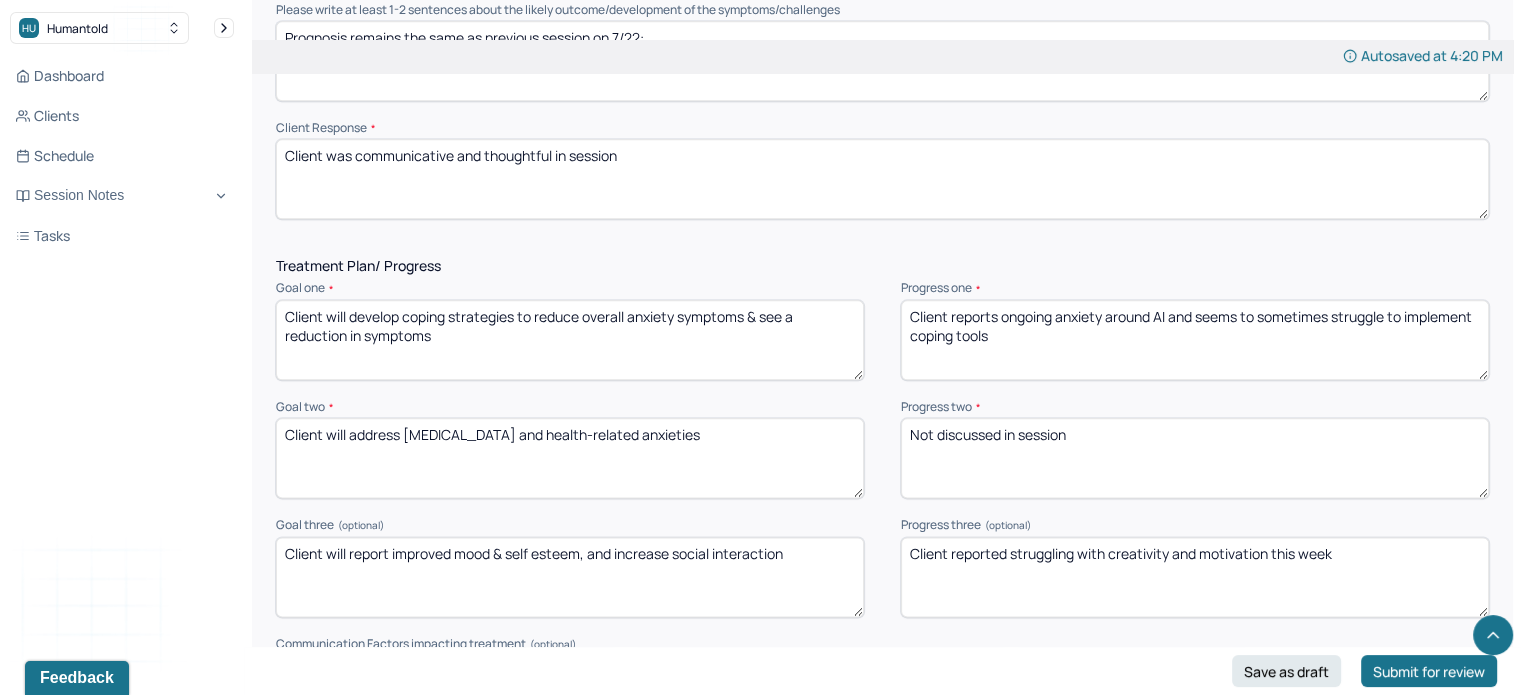type on "Client was communicative and thoughtful in session" 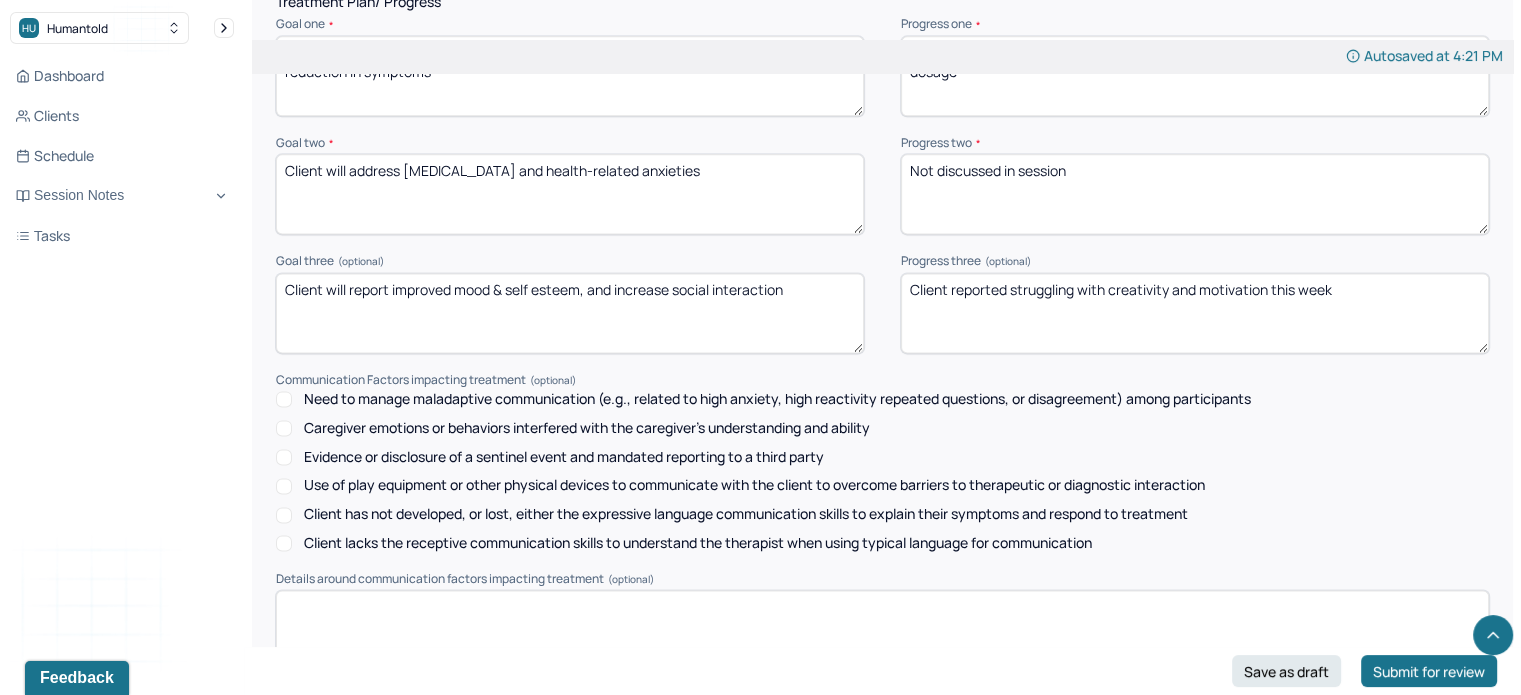 scroll, scrollTop: 2692, scrollLeft: 0, axis: vertical 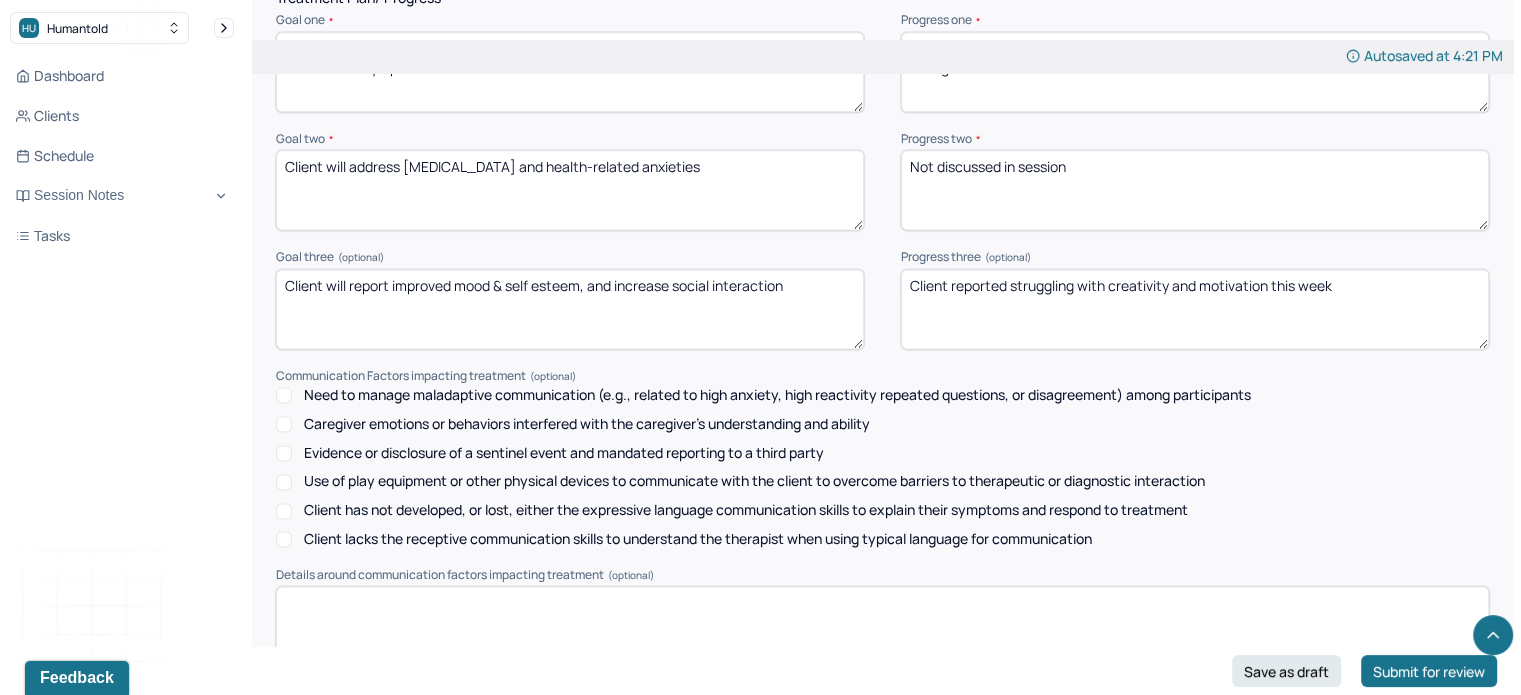 type on "Progress as client is monitoring his symtpoms as he recently increased [MEDICAL_DATA] dosage" 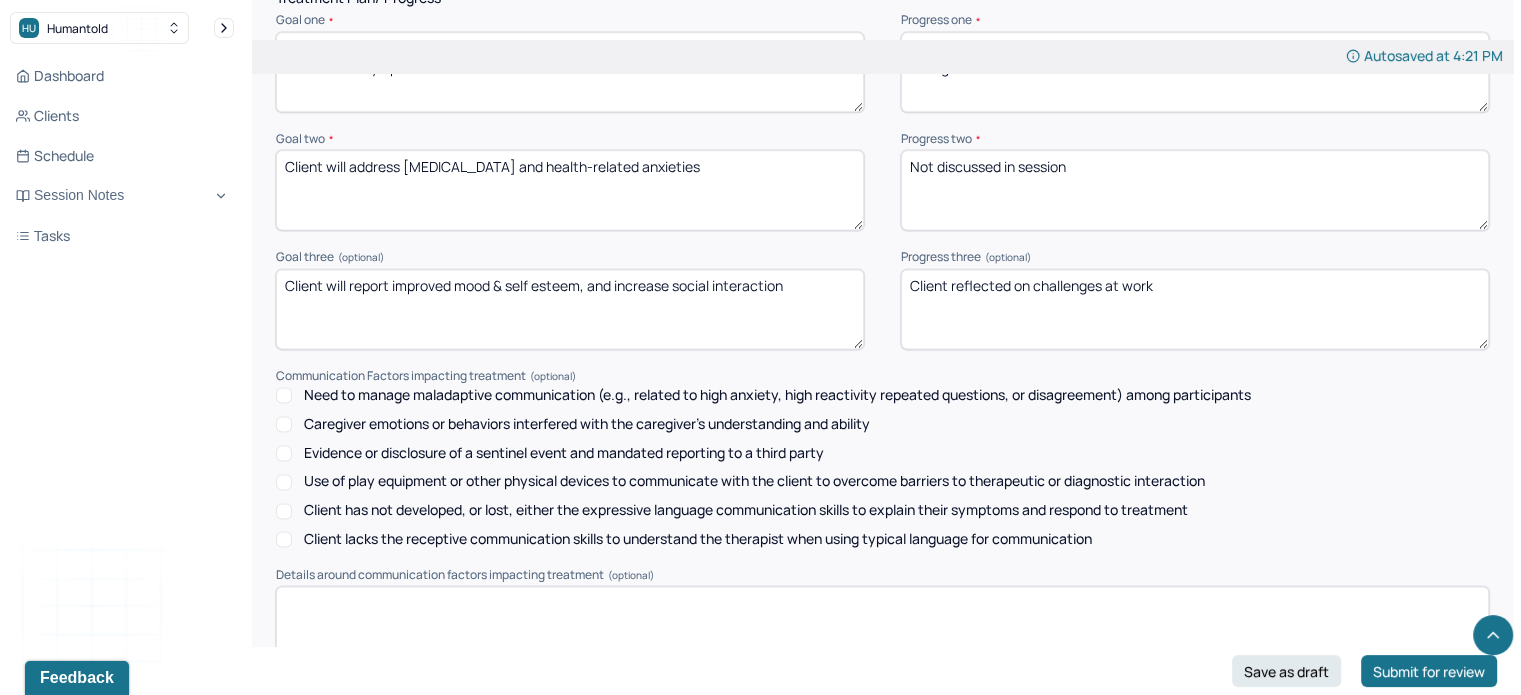 scroll, scrollTop: 2891, scrollLeft: 0, axis: vertical 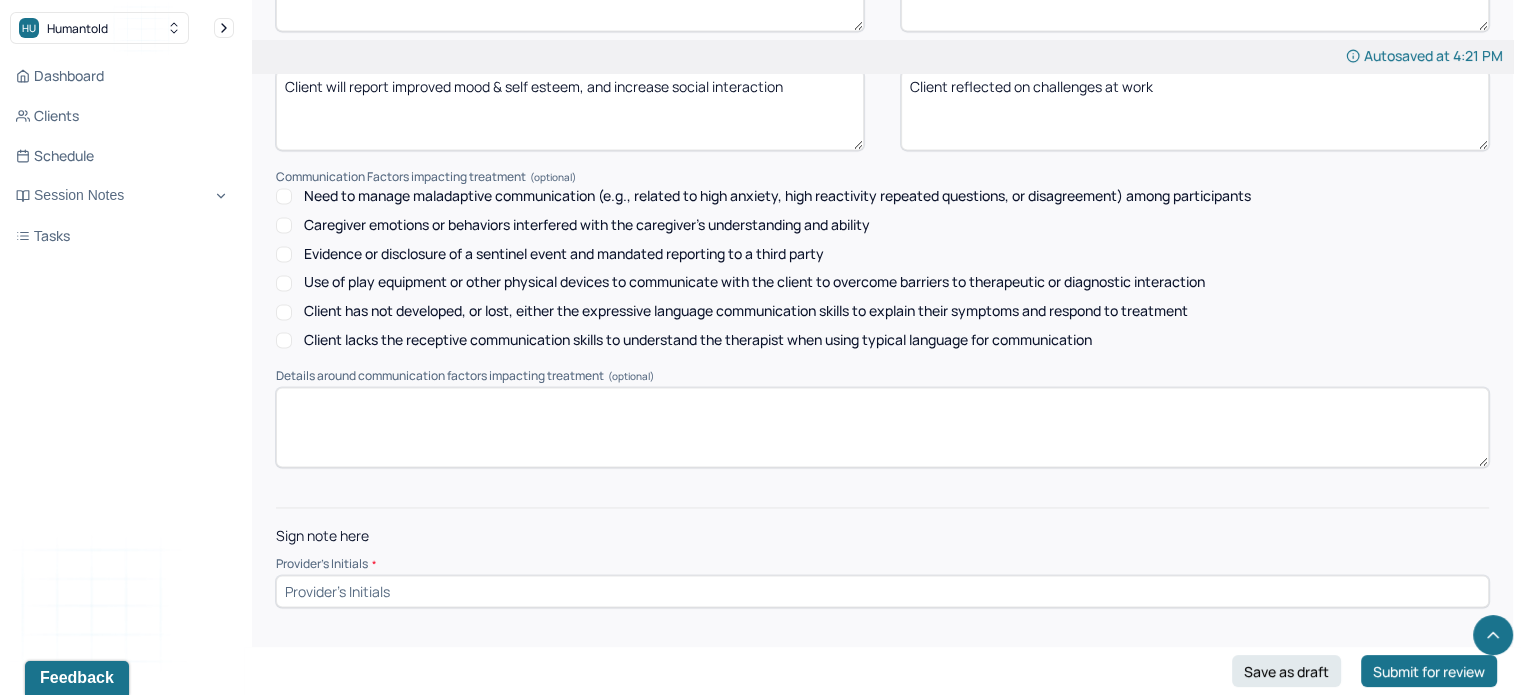 type on "Client reflected on challenges at work" 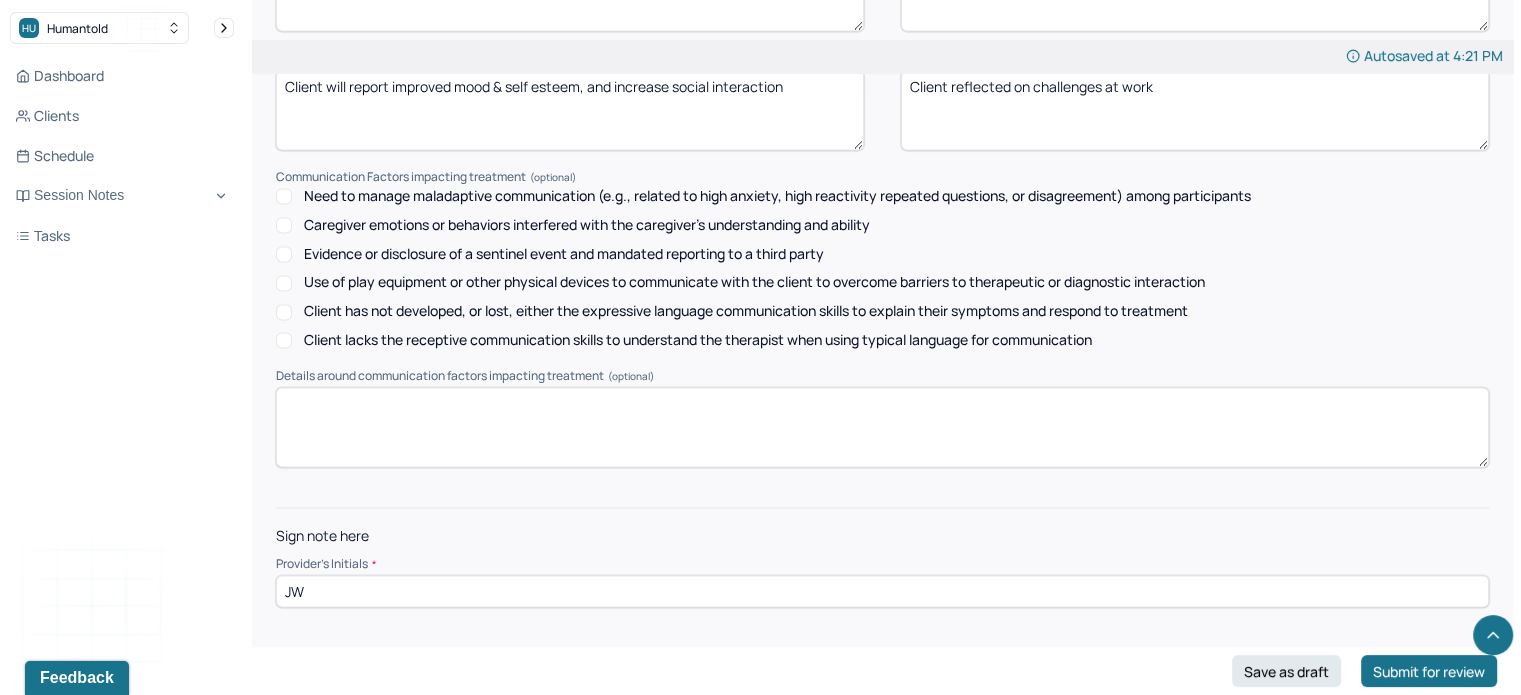 type on "JW" 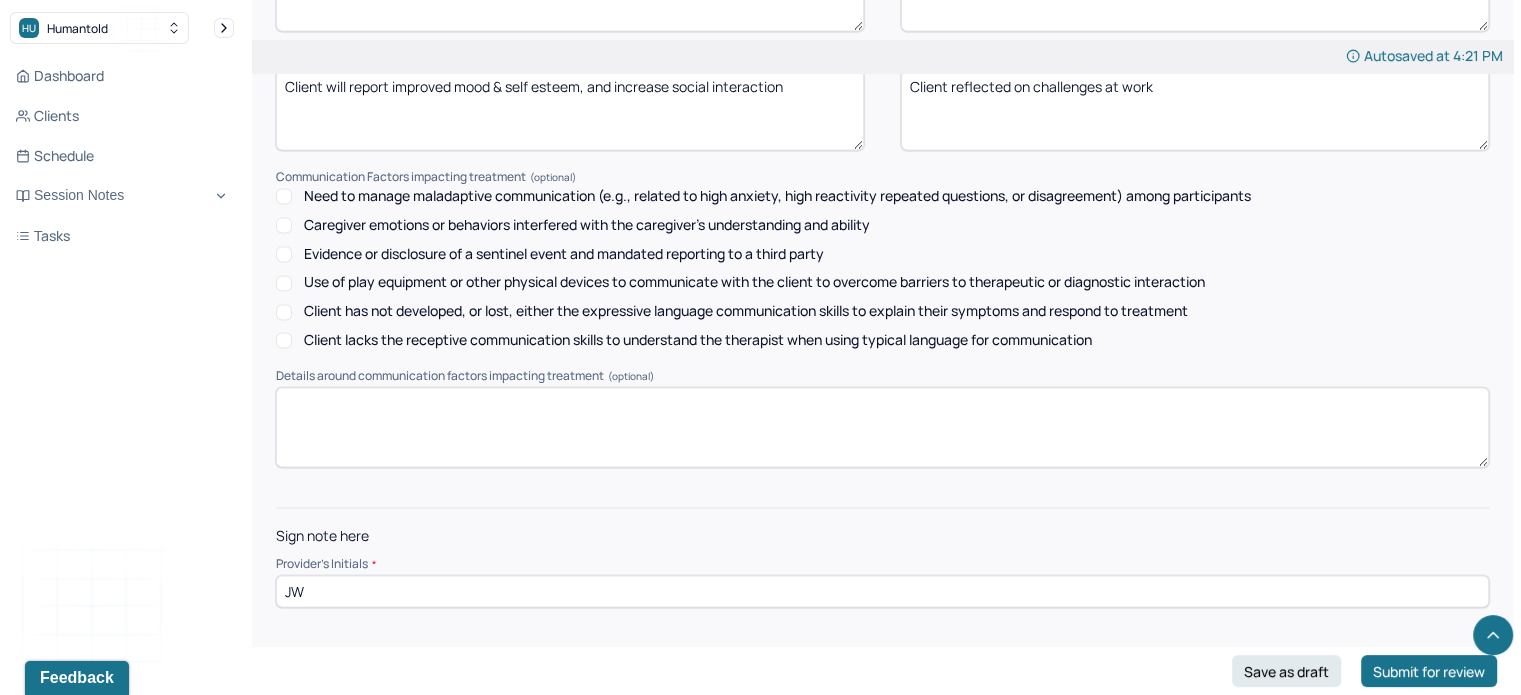 scroll, scrollTop: 2641, scrollLeft: 0, axis: vertical 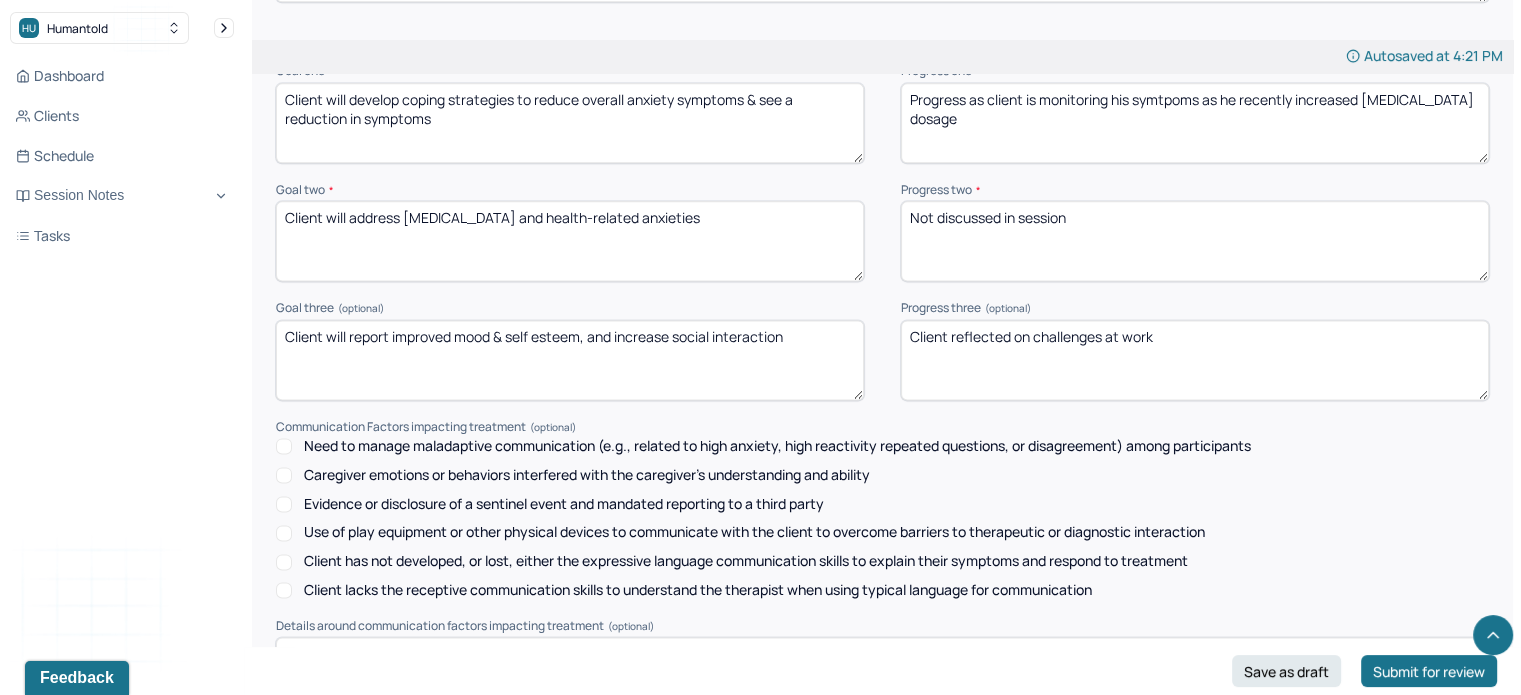 click on "Client reflected on challenges at work" at bounding box center (1195, 360) 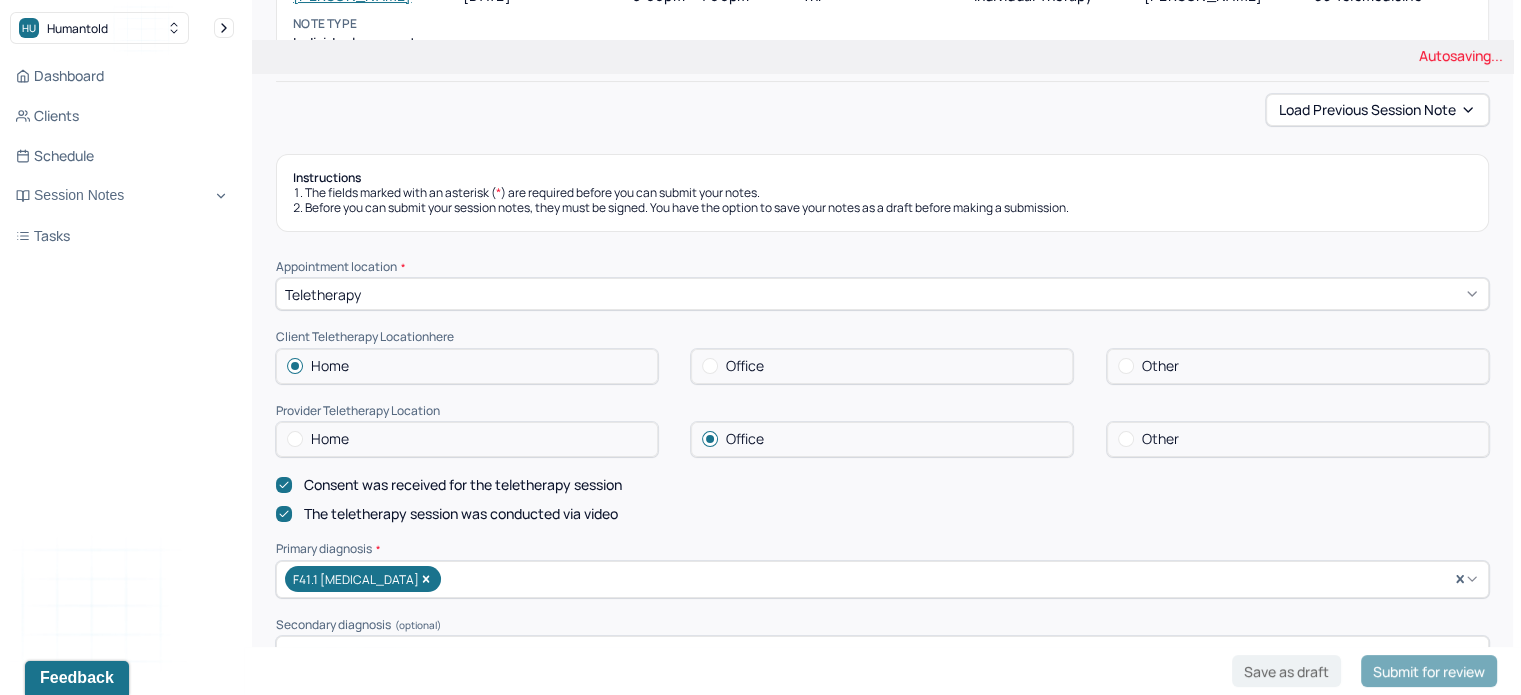 scroll, scrollTop: 0, scrollLeft: 0, axis: both 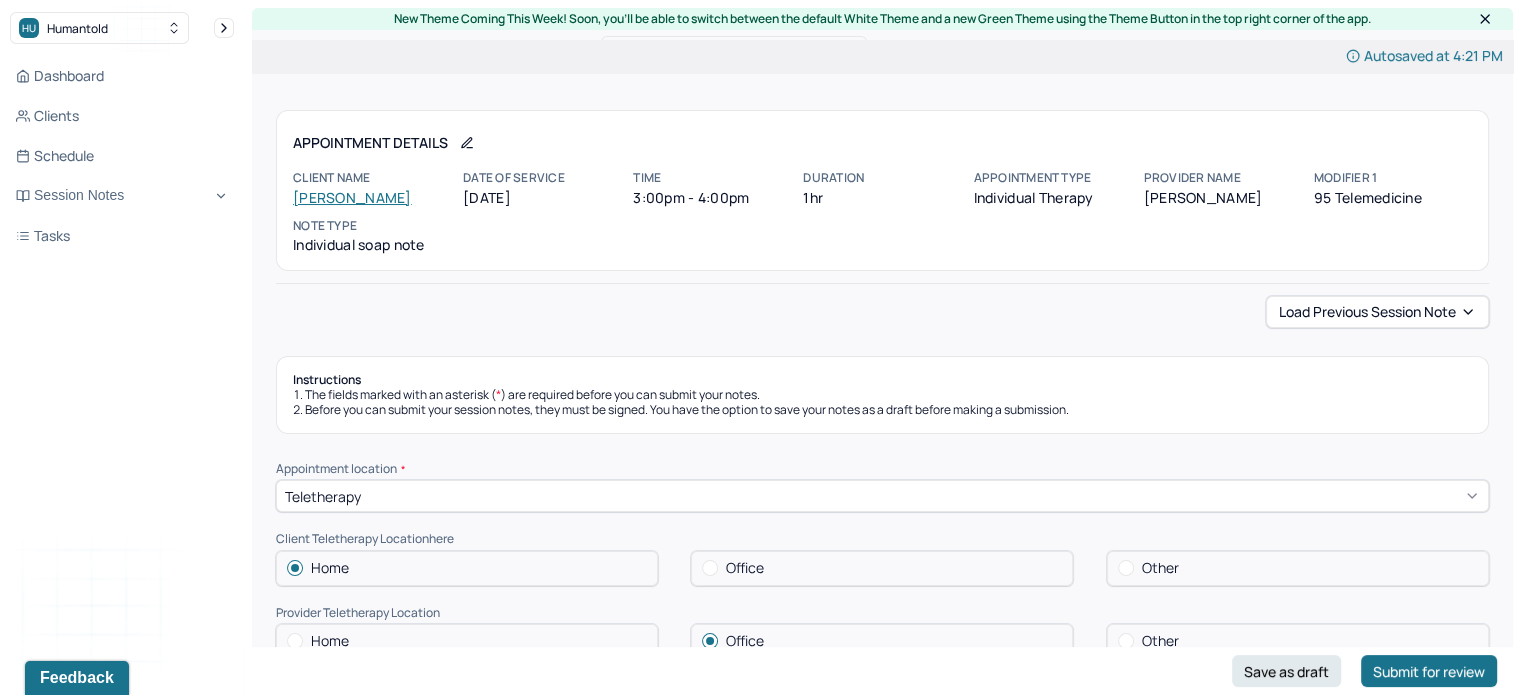 type on "Client reflected on challenges at work that impacted mood" 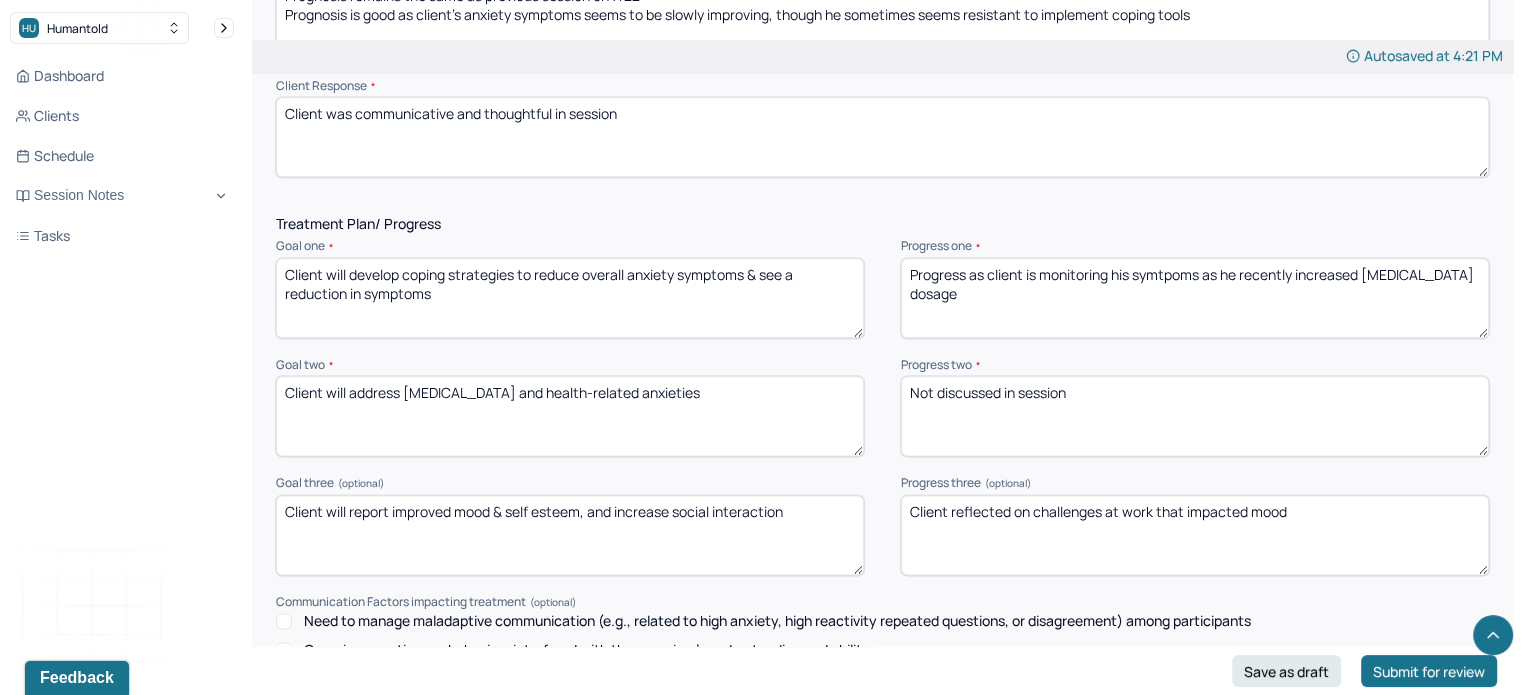 scroll, scrollTop: 2891, scrollLeft: 0, axis: vertical 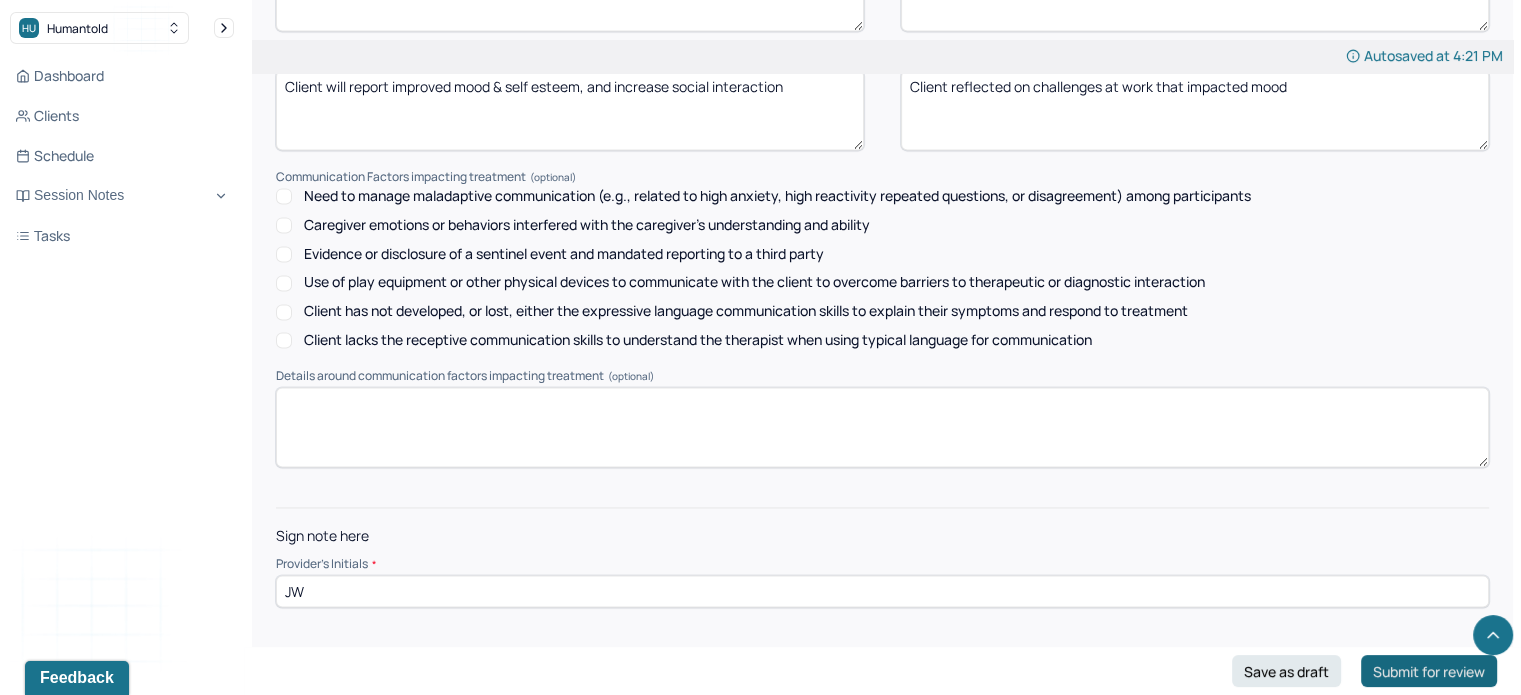 click on "Submit for review" at bounding box center (1429, 671) 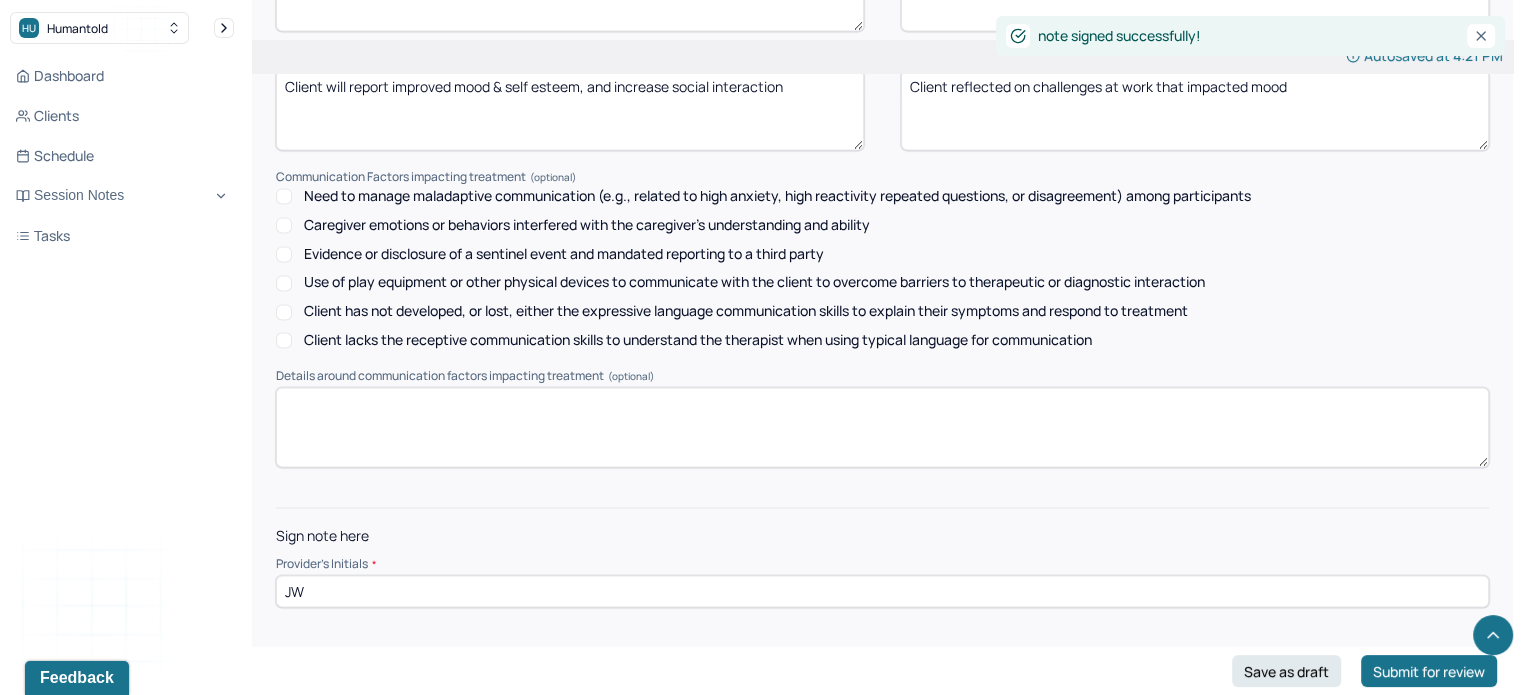 scroll, scrollTop: 0, scrollLeft: 0, axis: both 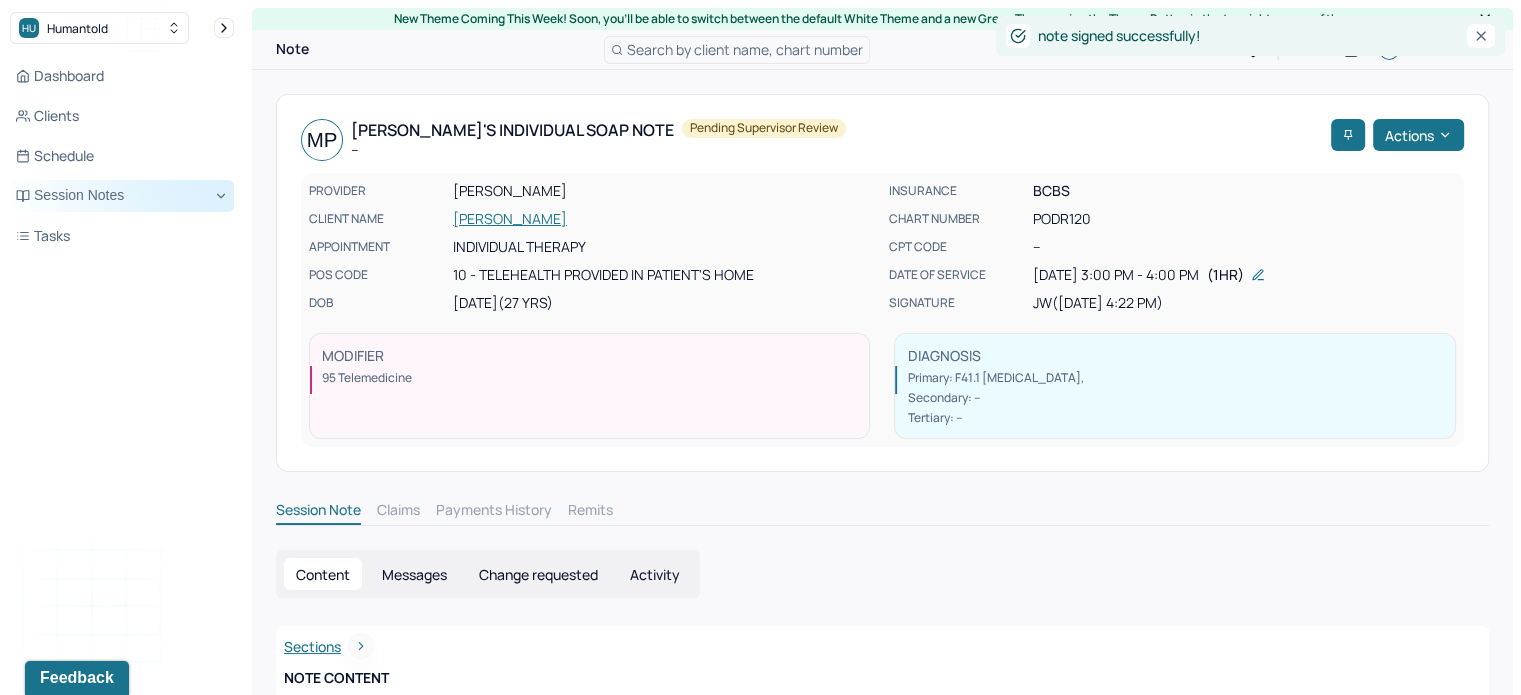 click on "Session Notes" at bounding box center (122, 196) 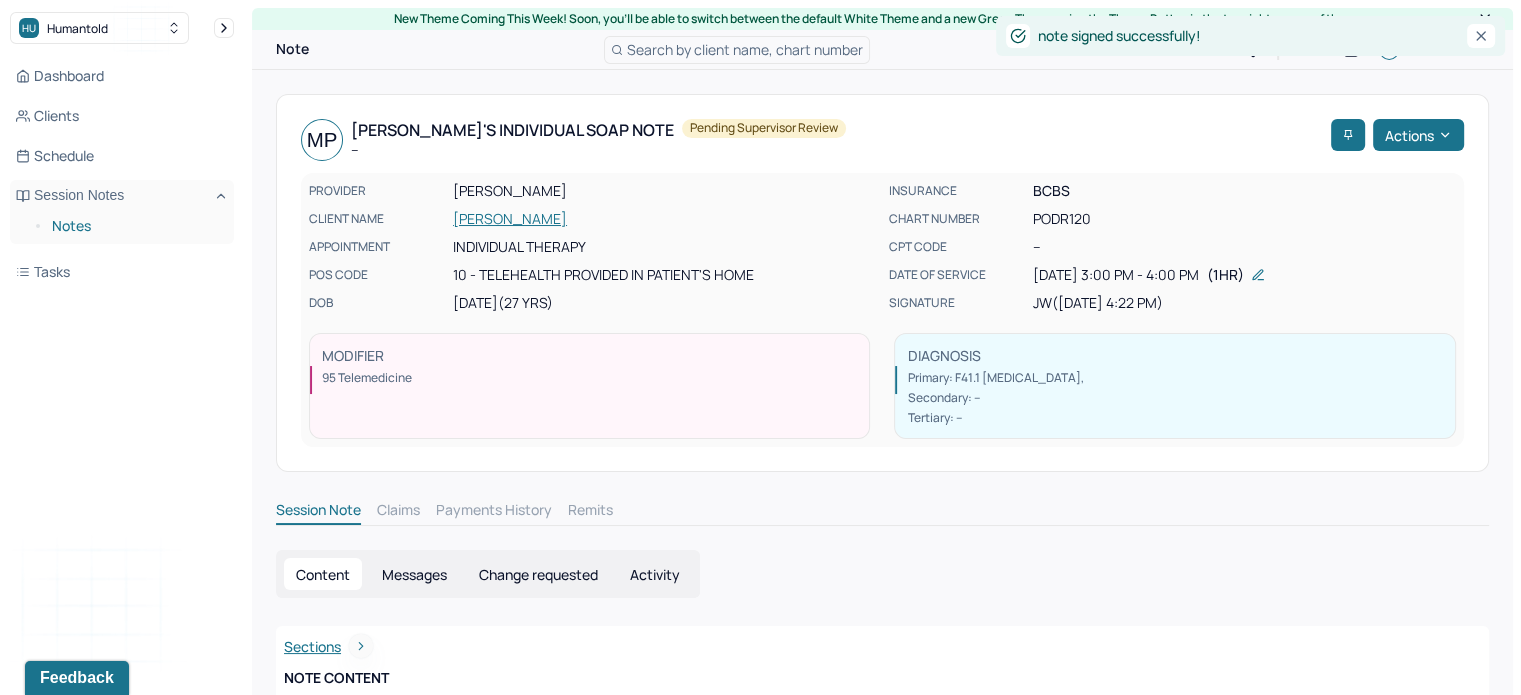 click on "Notes" at bounding box center [135, 226] 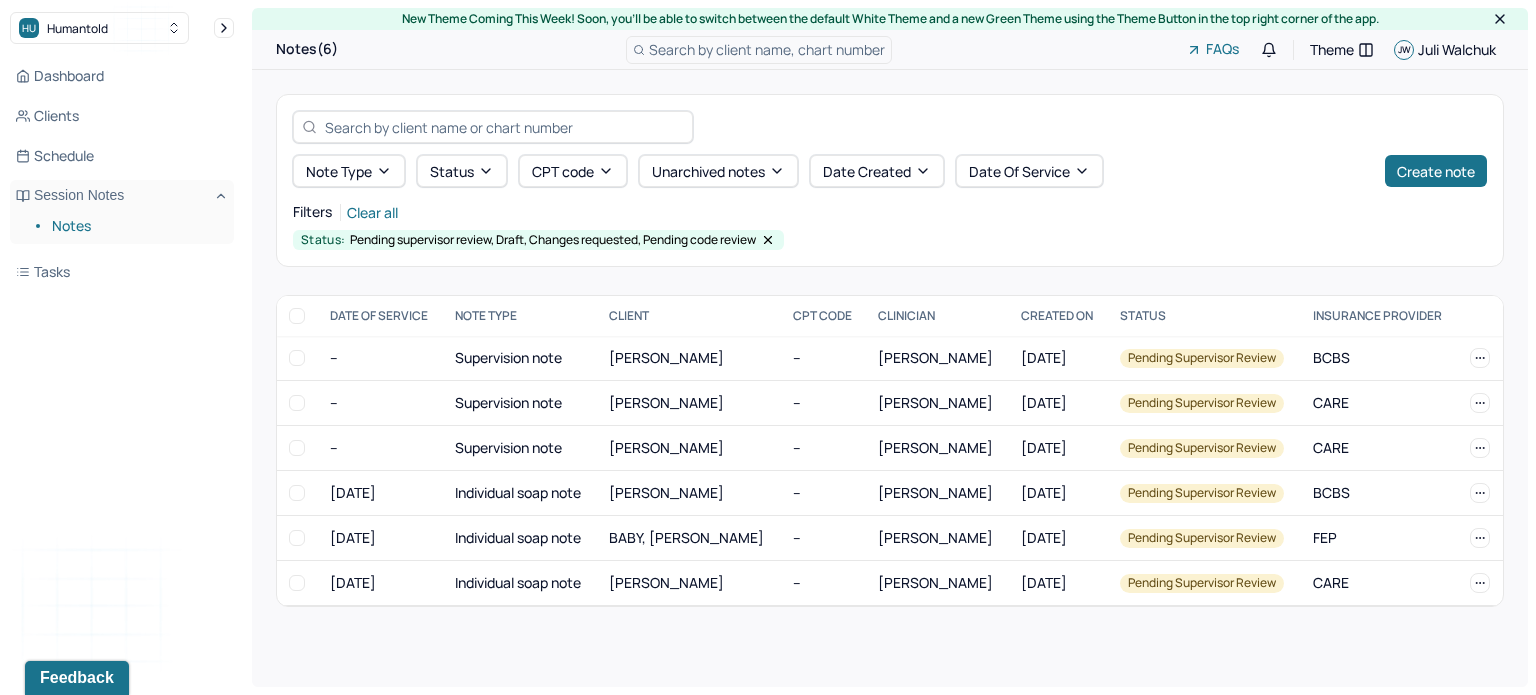 click on "Status: Pending supervisor review, Draft, Changes requested, Pending code review" at bounding box center (890, 240) 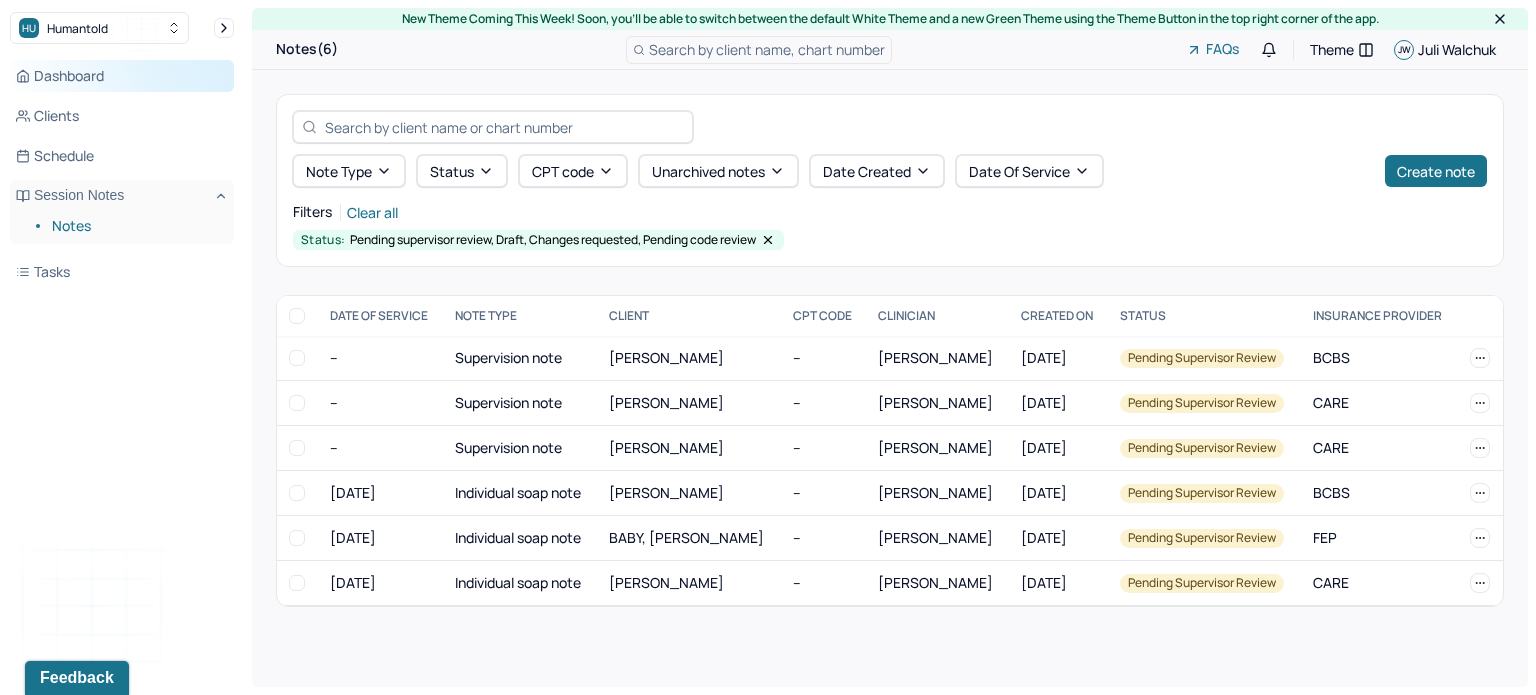 click on "Dashboard" at bounding box center [122, 76] 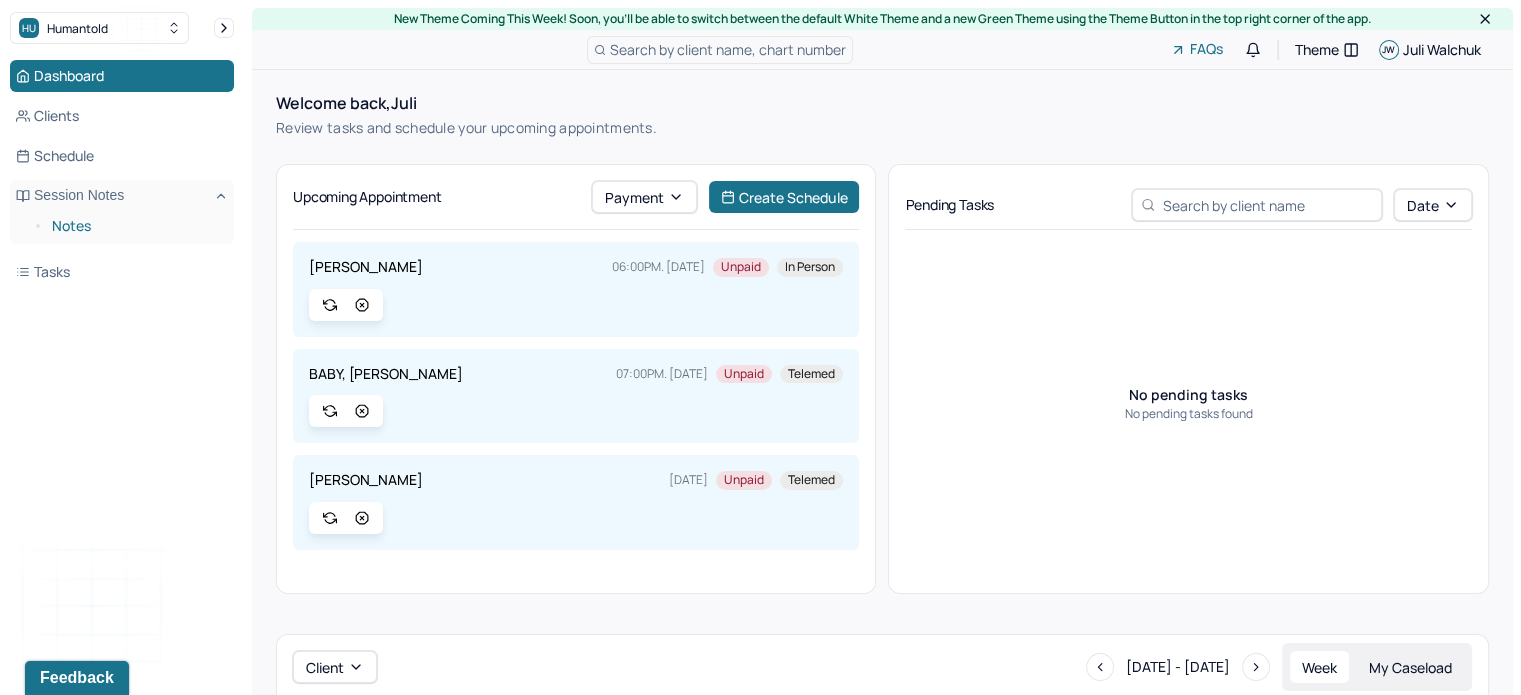 click on "Notes" at bounding box center [135, 226] 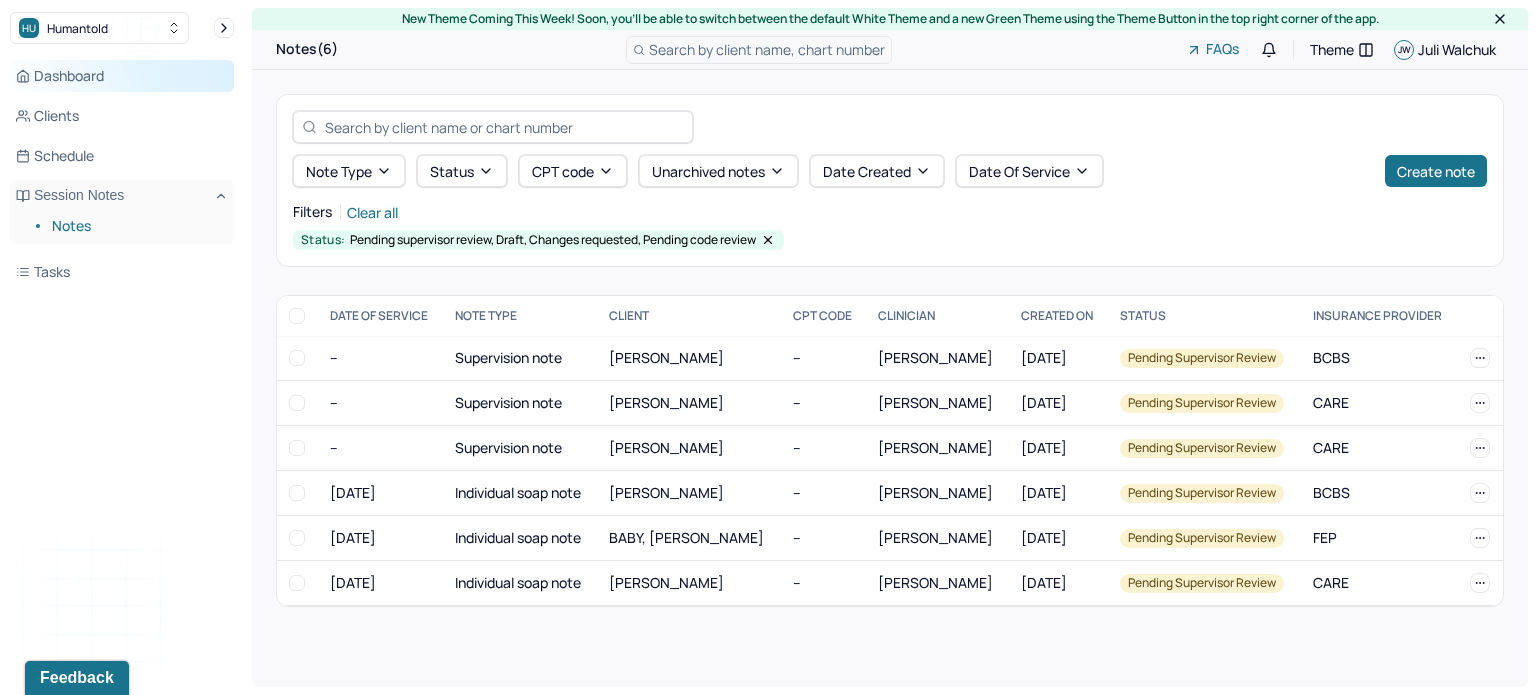 click on "Dashboard" at bounding box center [122, 76] 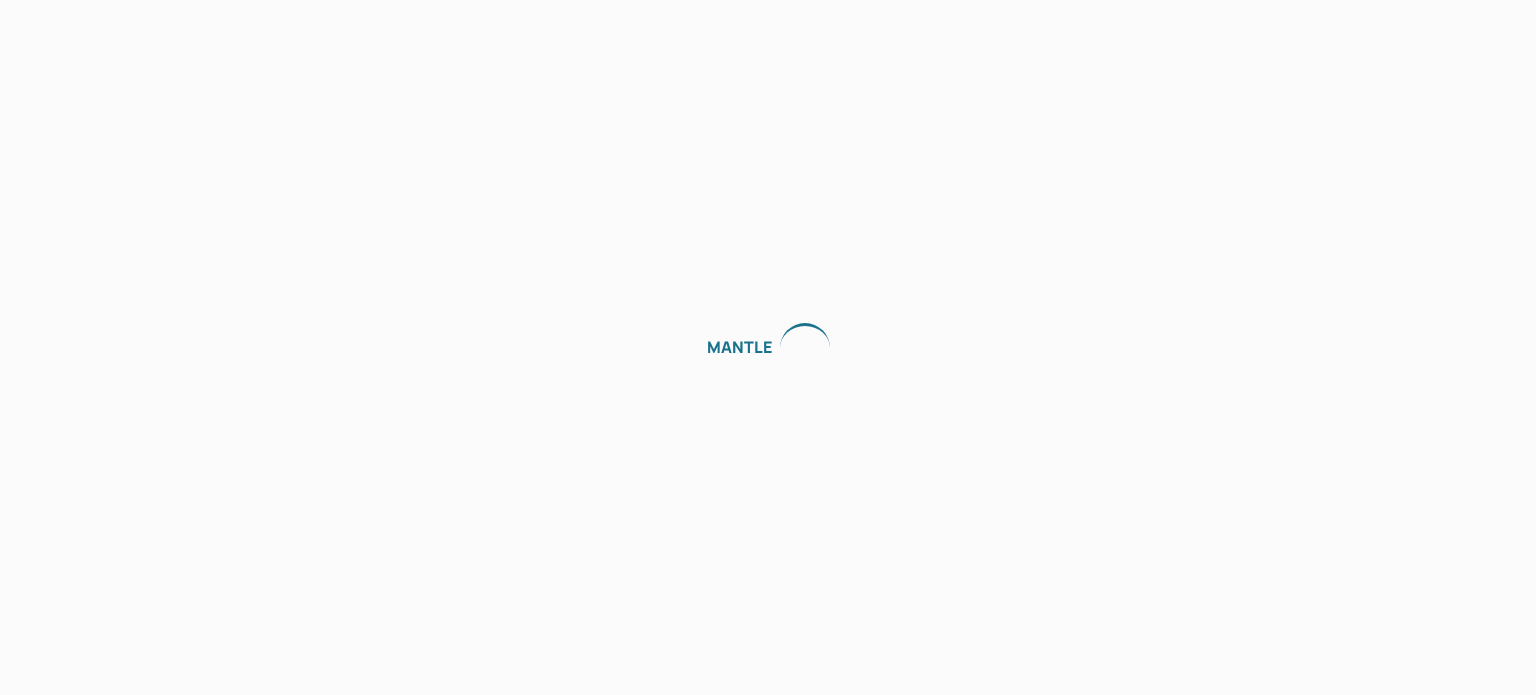 scroll, scrollTop: 0, scrollLeft: 0, axis: both 